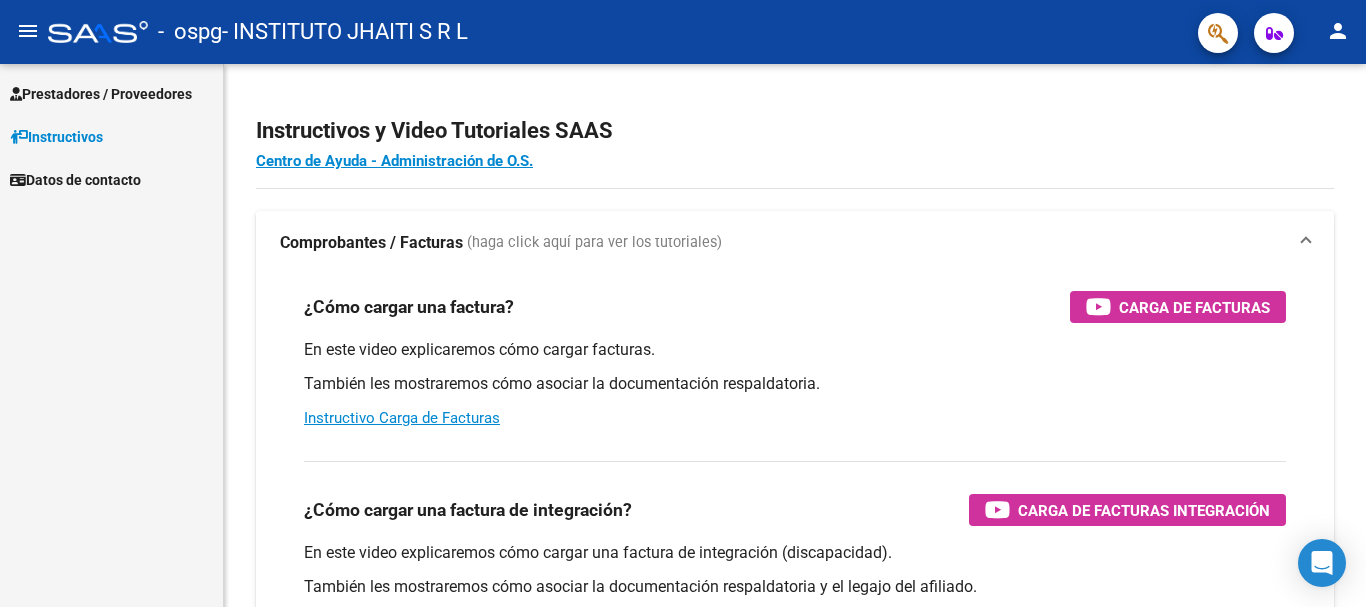 scroll, scrollTop: 0, scrollLeft: 0, axis: both 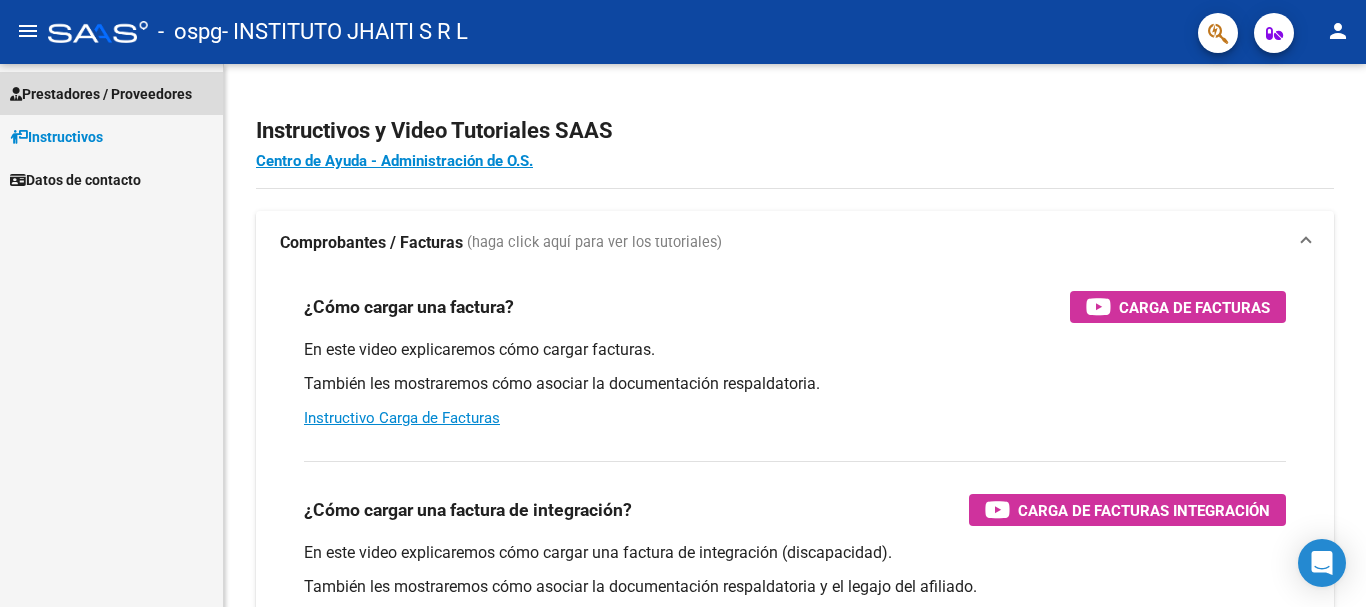 click on "Prestadores / Proveedores" at bounding box center [101, 94] 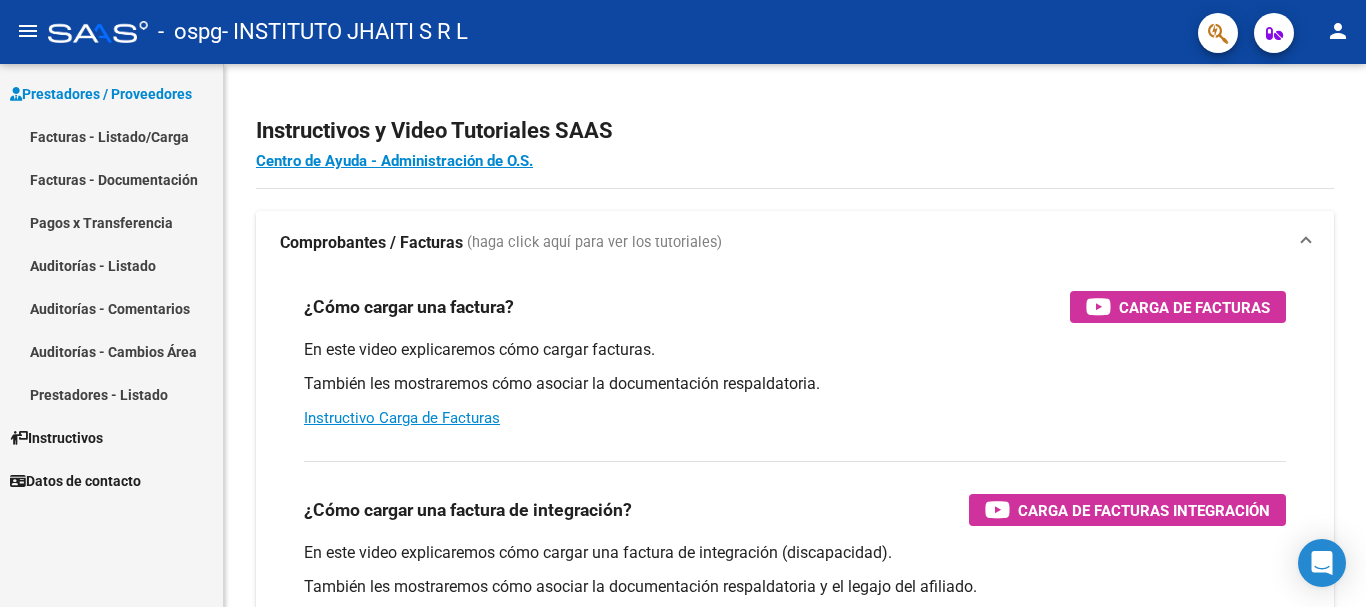click on "Facturas - Listado/Carga" at bounding box center (111, 136) 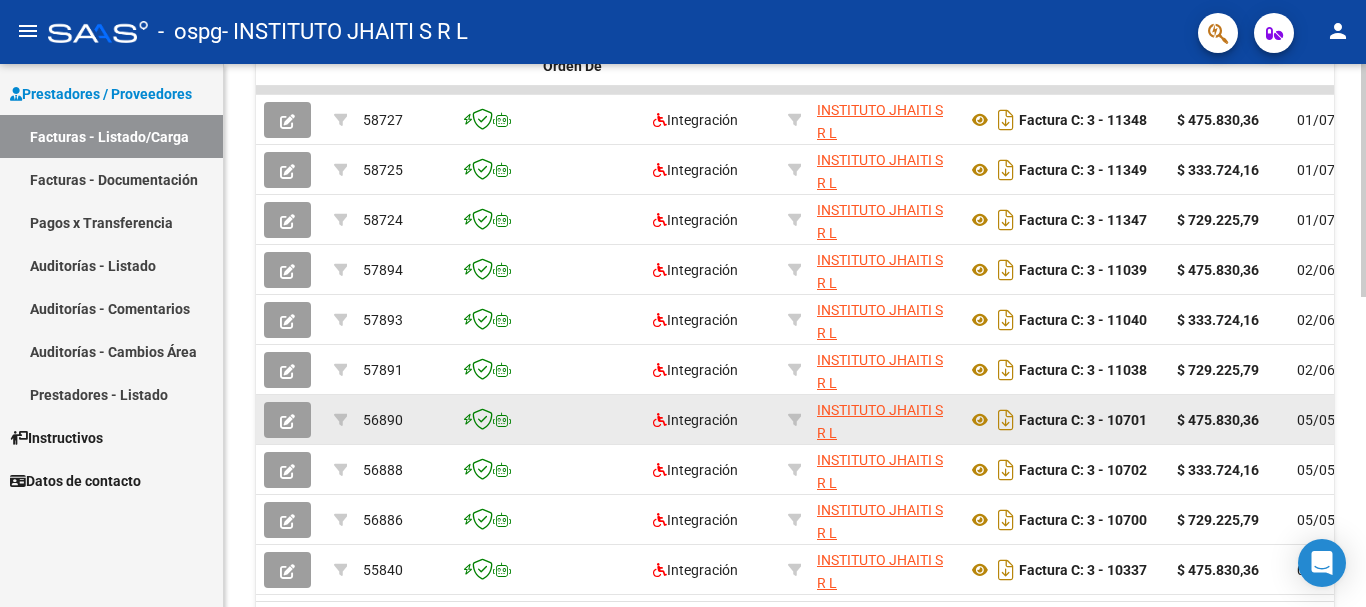 scroll, scrollTop: 700, scrollLeft: 0, axis: vertical 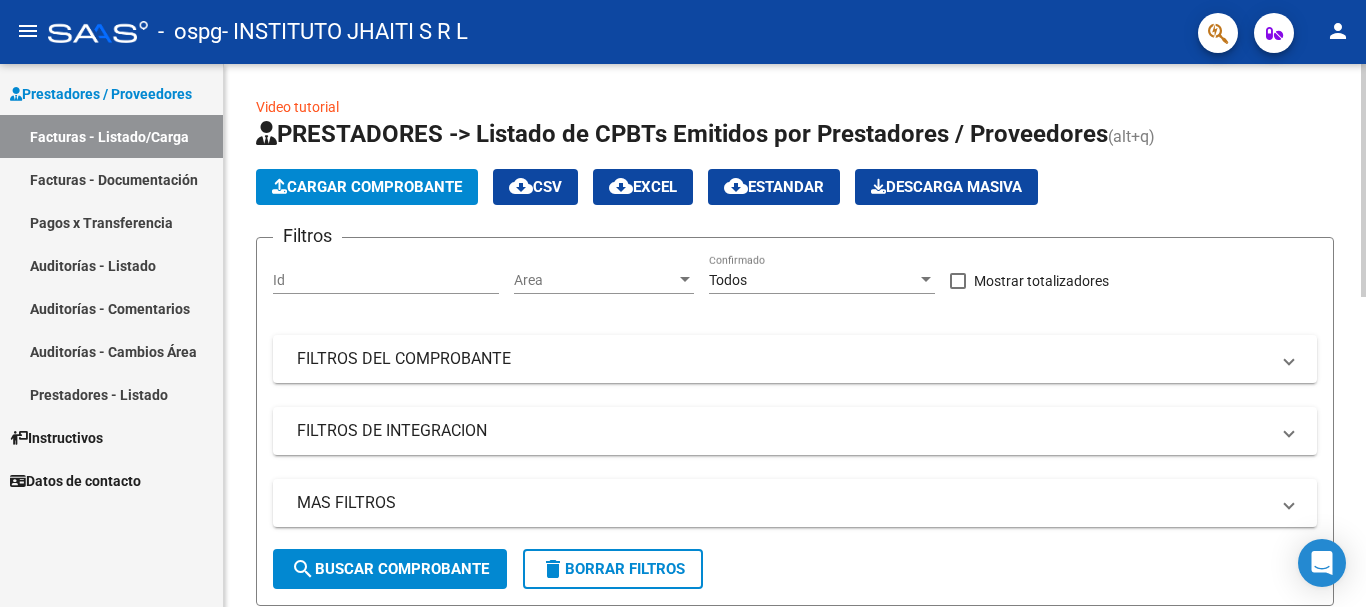 click on "Cargar Comprobante" 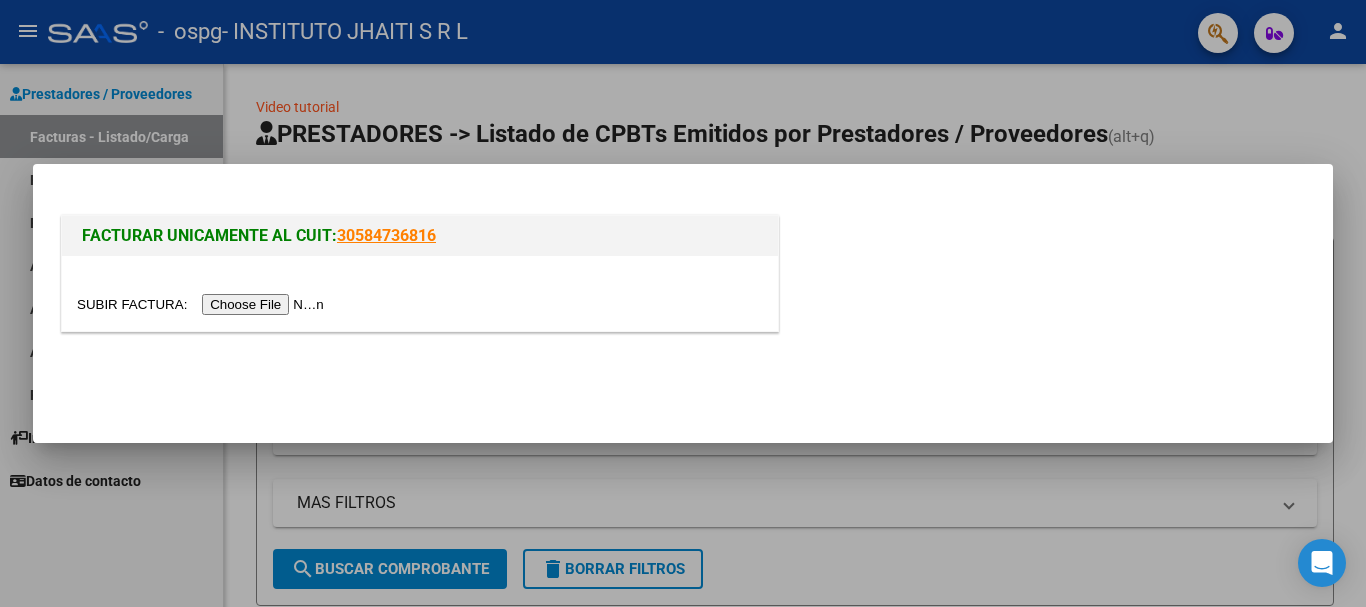 click at bounding box center [203, 304] 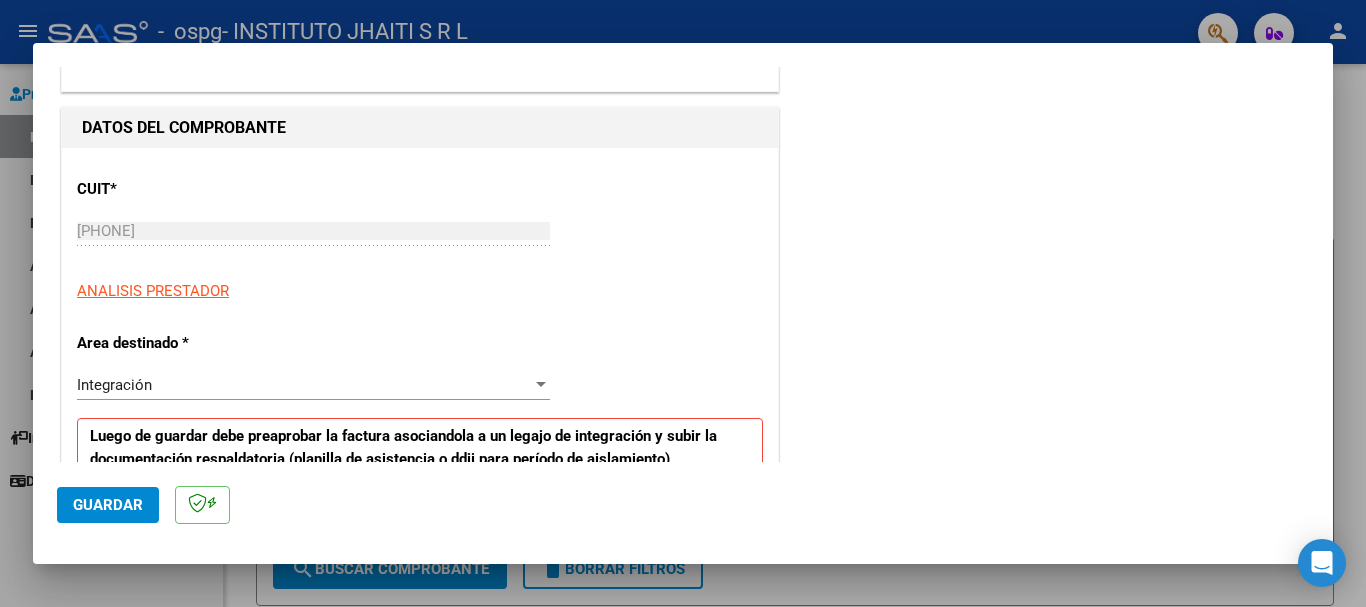 scroll, scrollTop: 200, scrollLeft: 0, axis: vertical 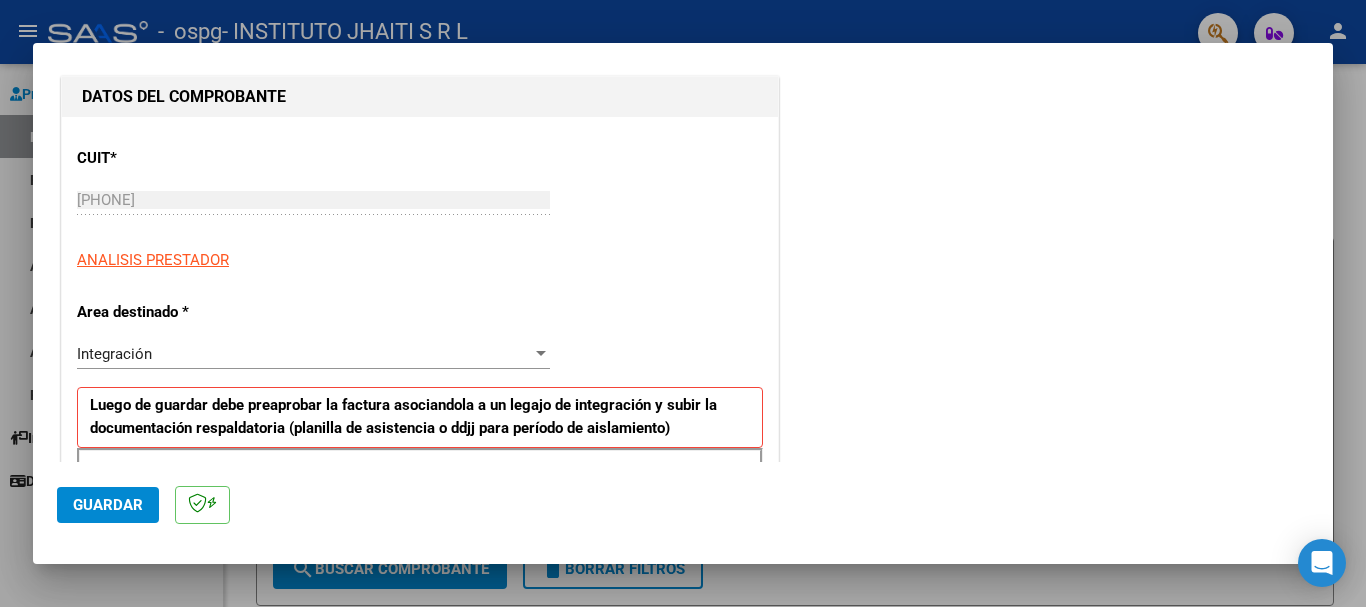 click on "Integración" at bounding box center (304, 354) 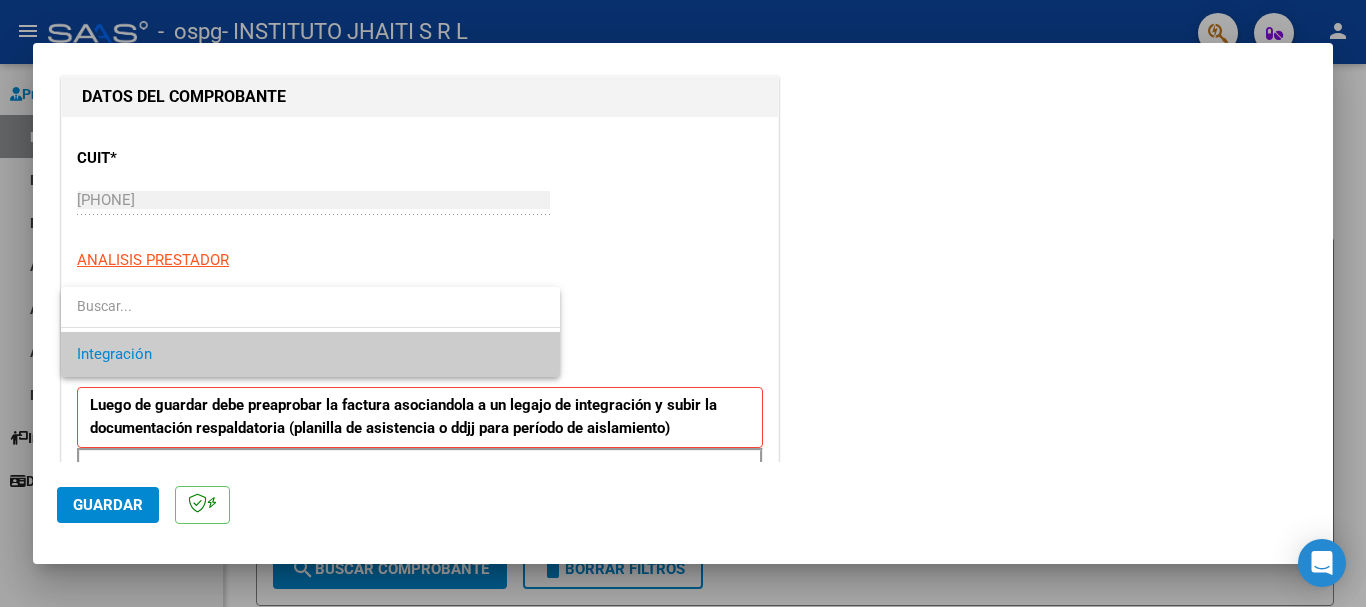 click on "Integración" at bounding box center (310, 354) 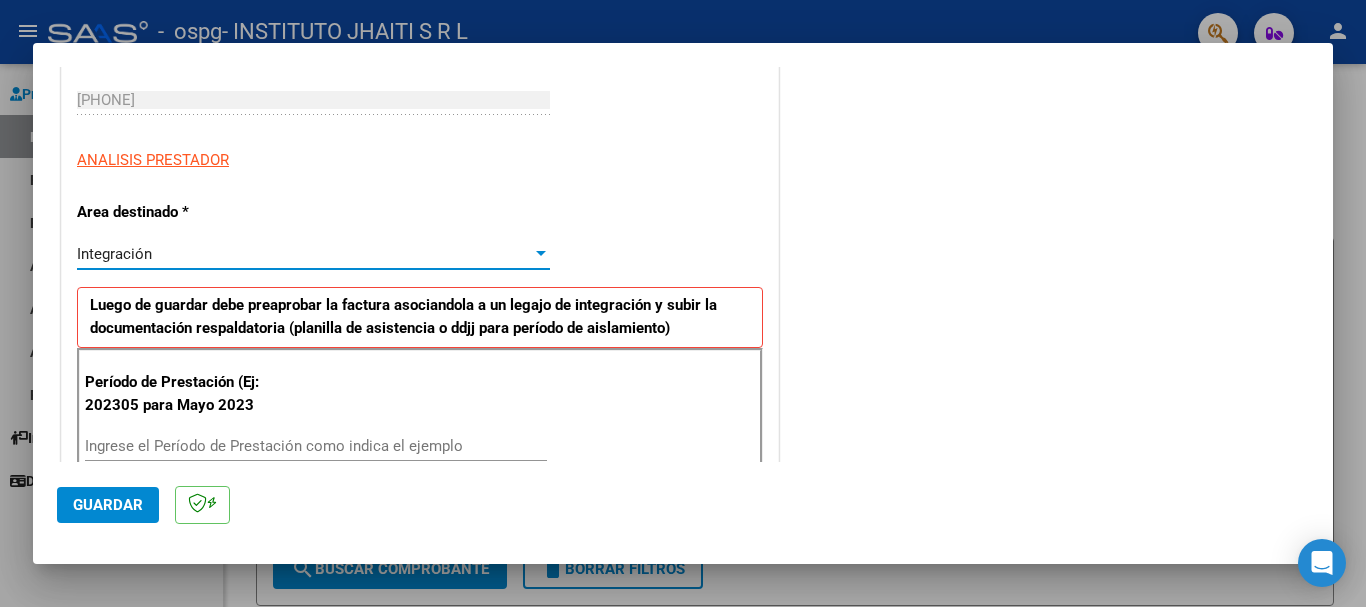 scroll, scrollTop: 400, scrollLeft: 0, axis: vertical 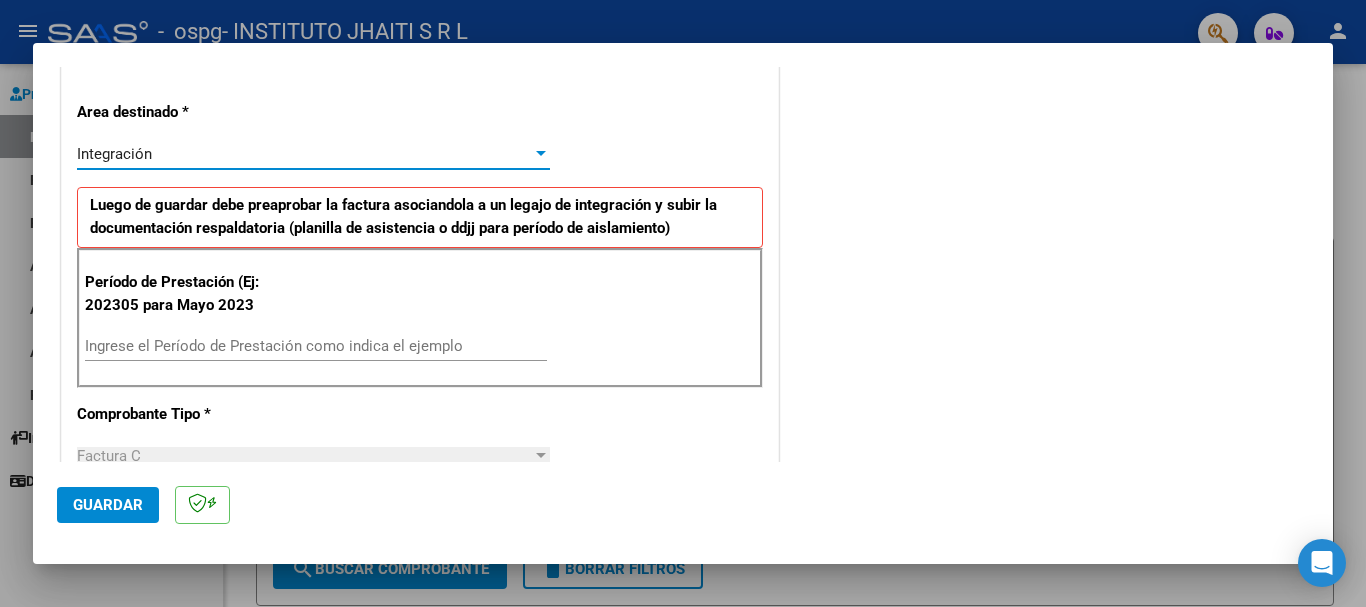 click on "Ingrese el Período de Prestación como indica el ejemplo" at bounding box center (316, 346) 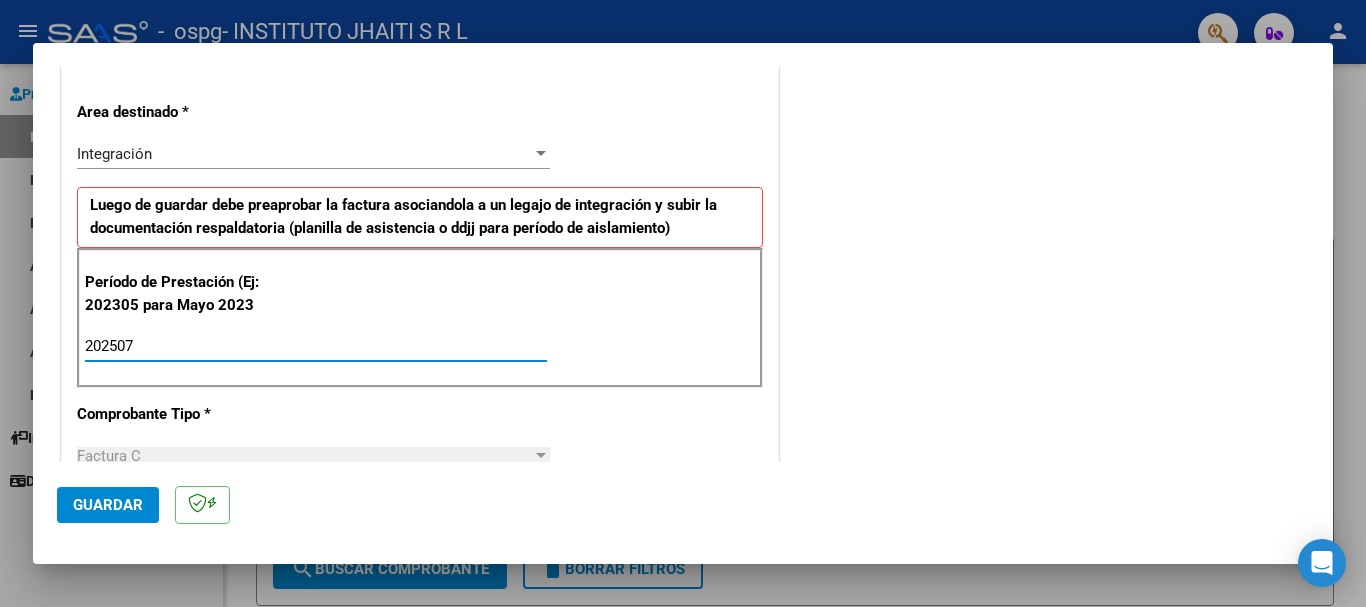 type on "202507" 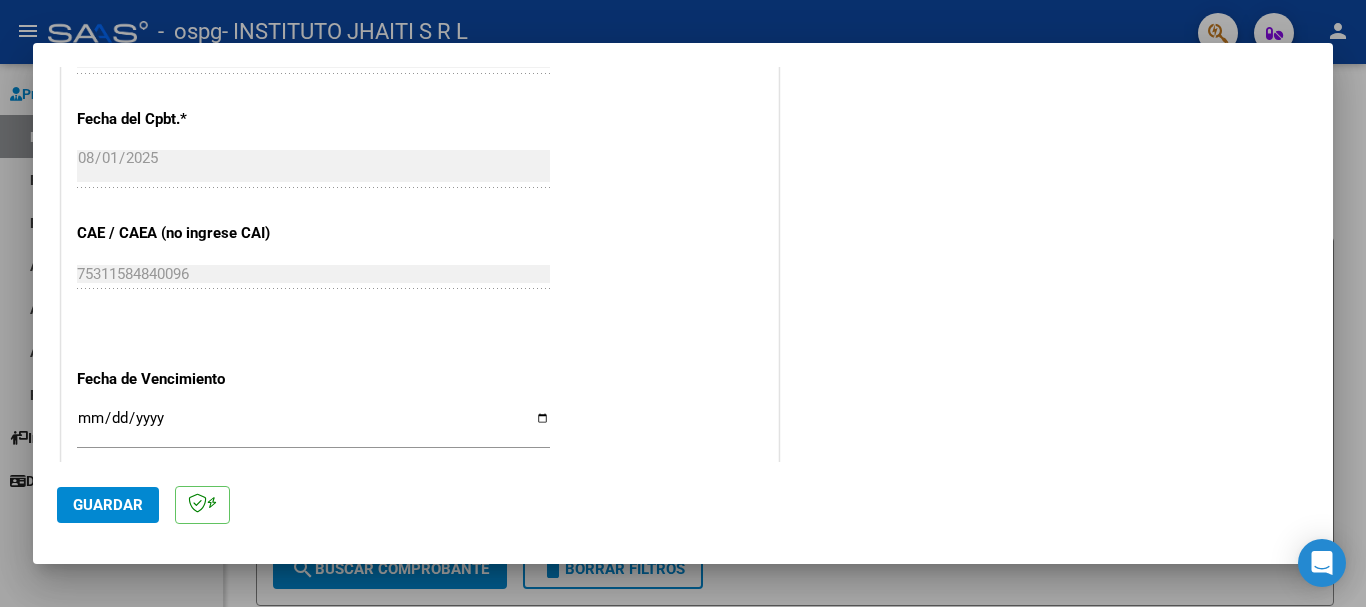 scroll, scrollTop: 1200, scrollLeft: 0, axis: vertical 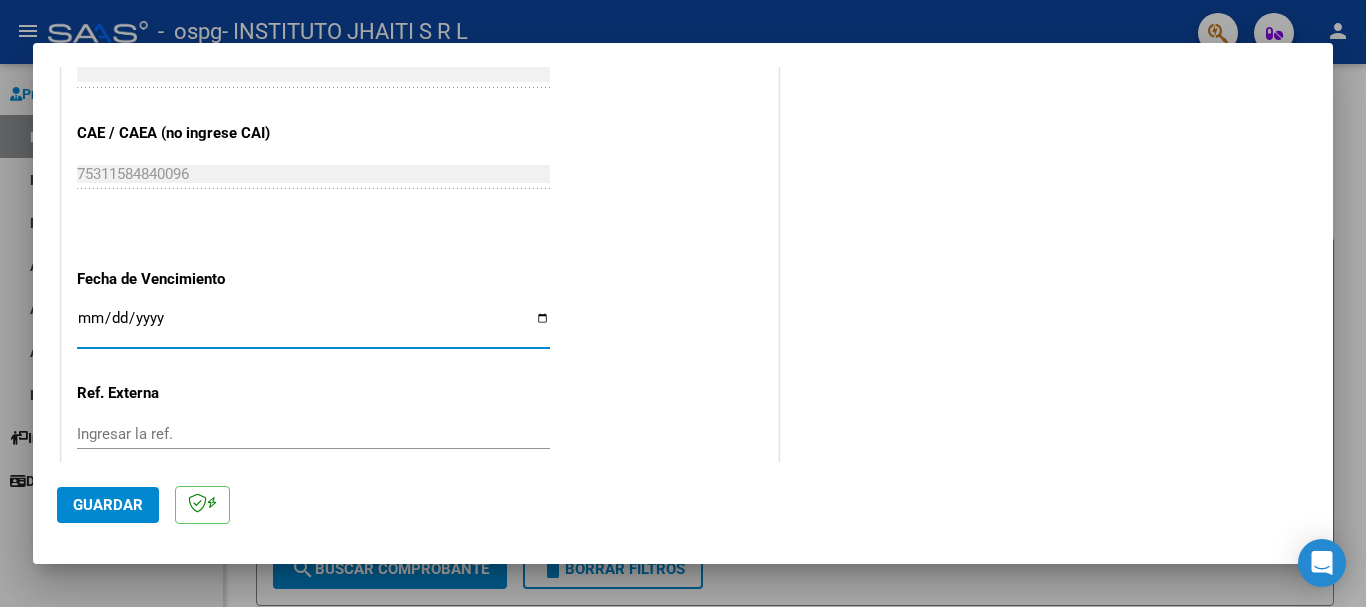 click on "Ingresar la fecha" at bounding box center (313, 326) 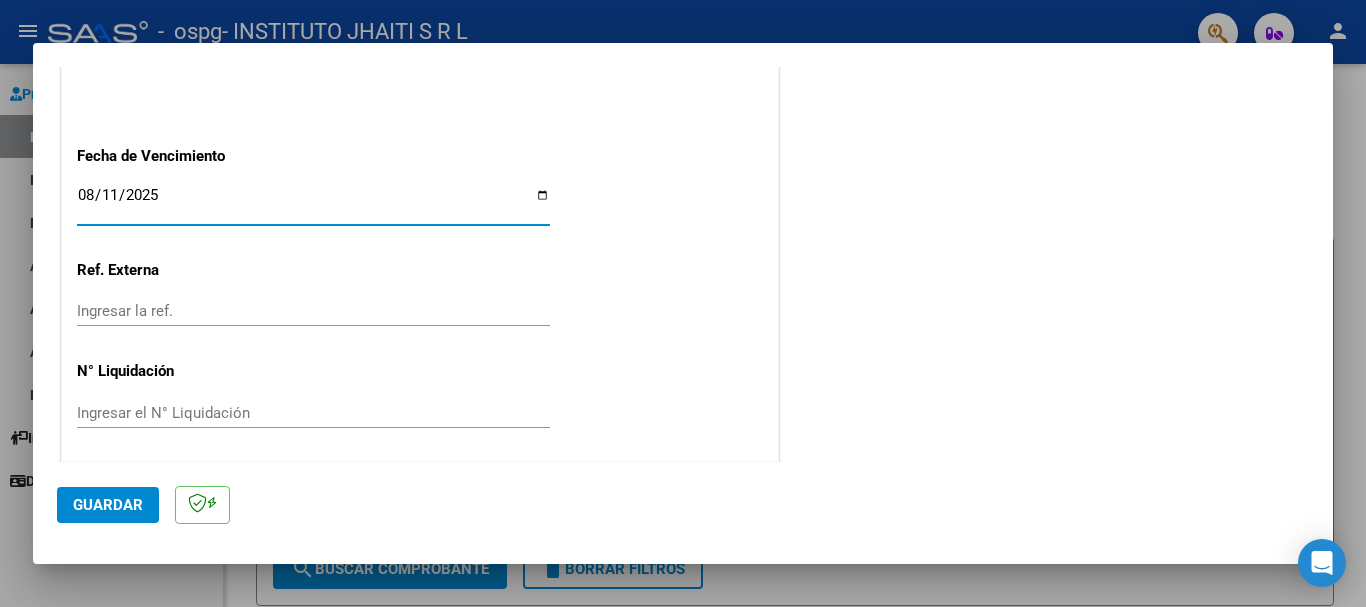 scroll, scrollTop: 1327, scrollLeft: 0, axis: vertical 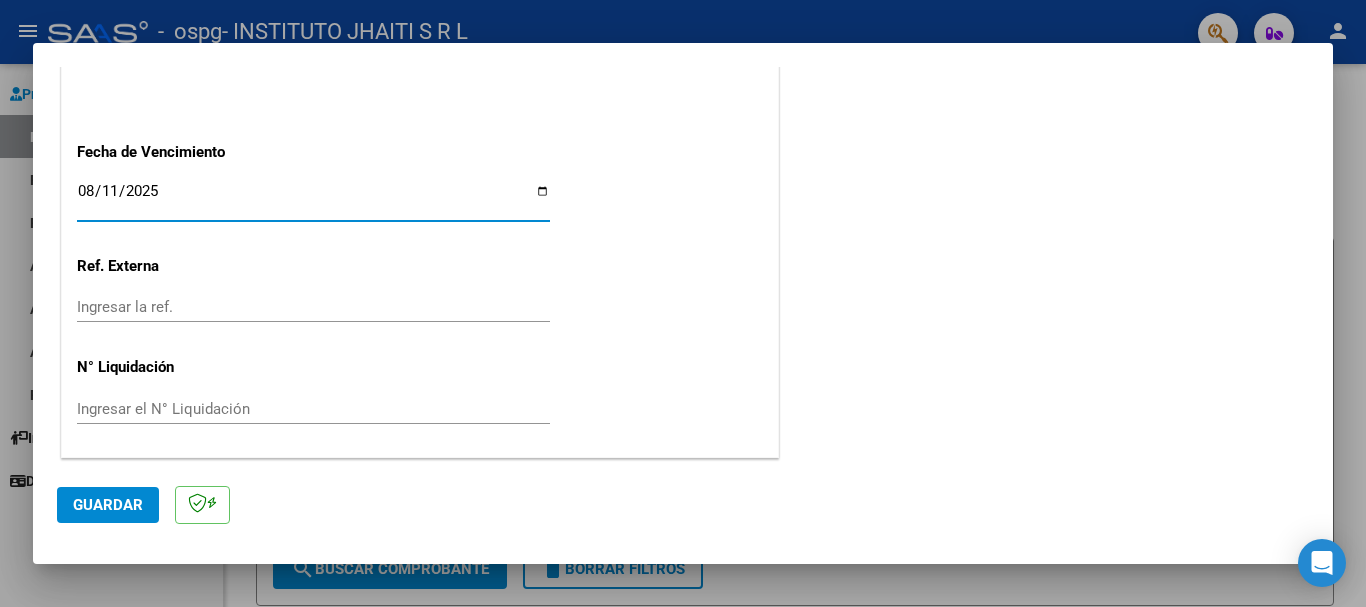 click on "Guardar" 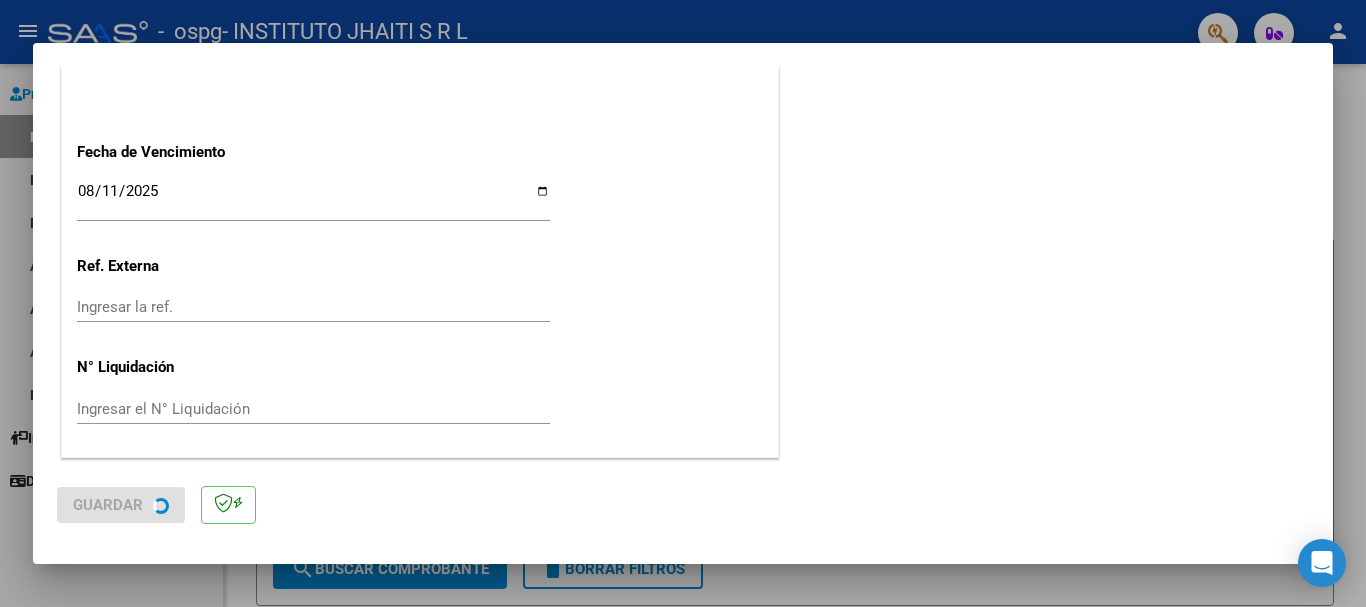 scroll, scrollTop: 0, scrollLeft: 0, axis: both 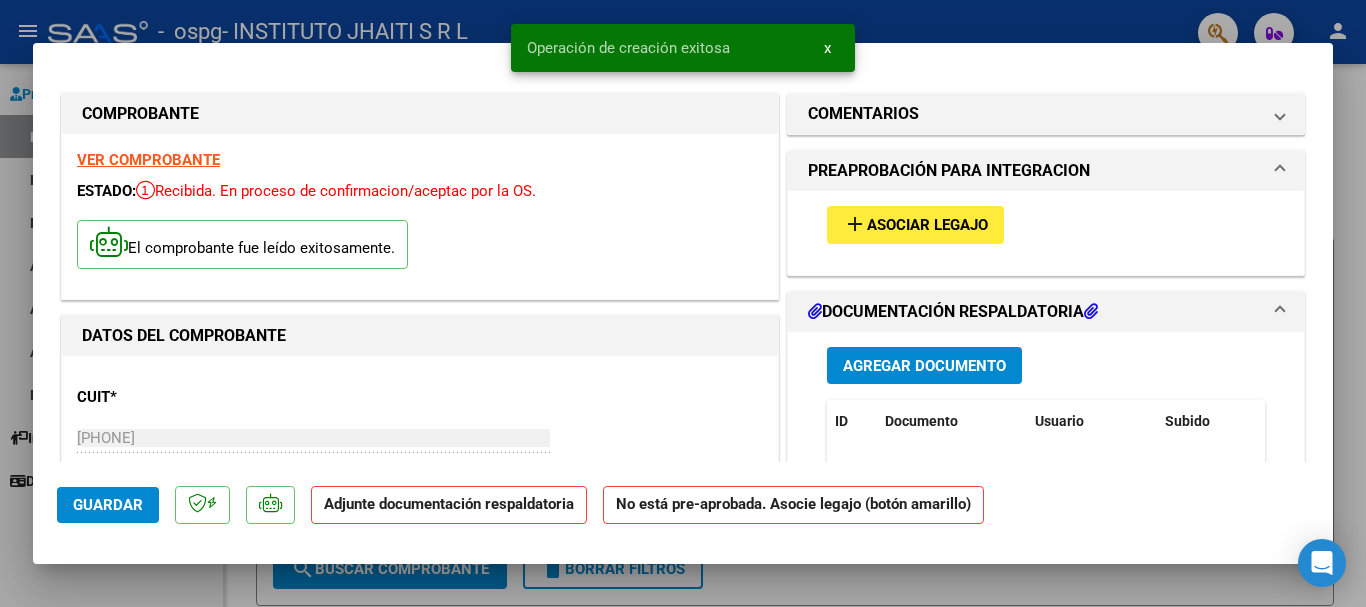 click on "Asociar Legajo" at bounding box center [927, 226] 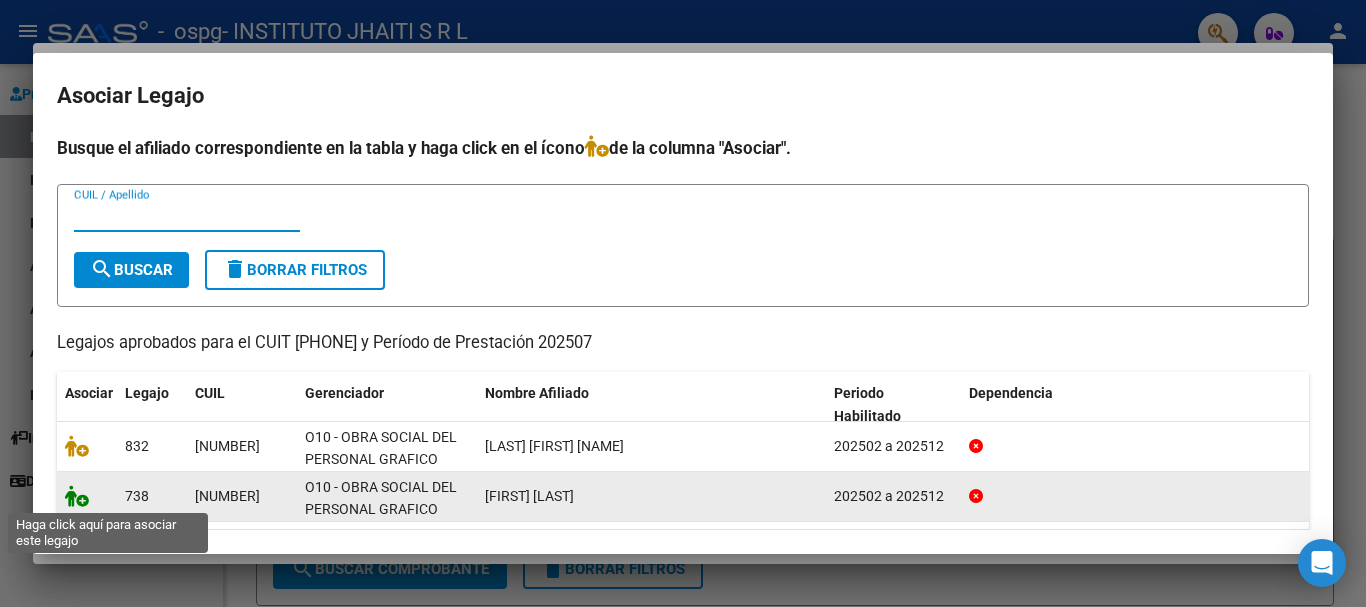click 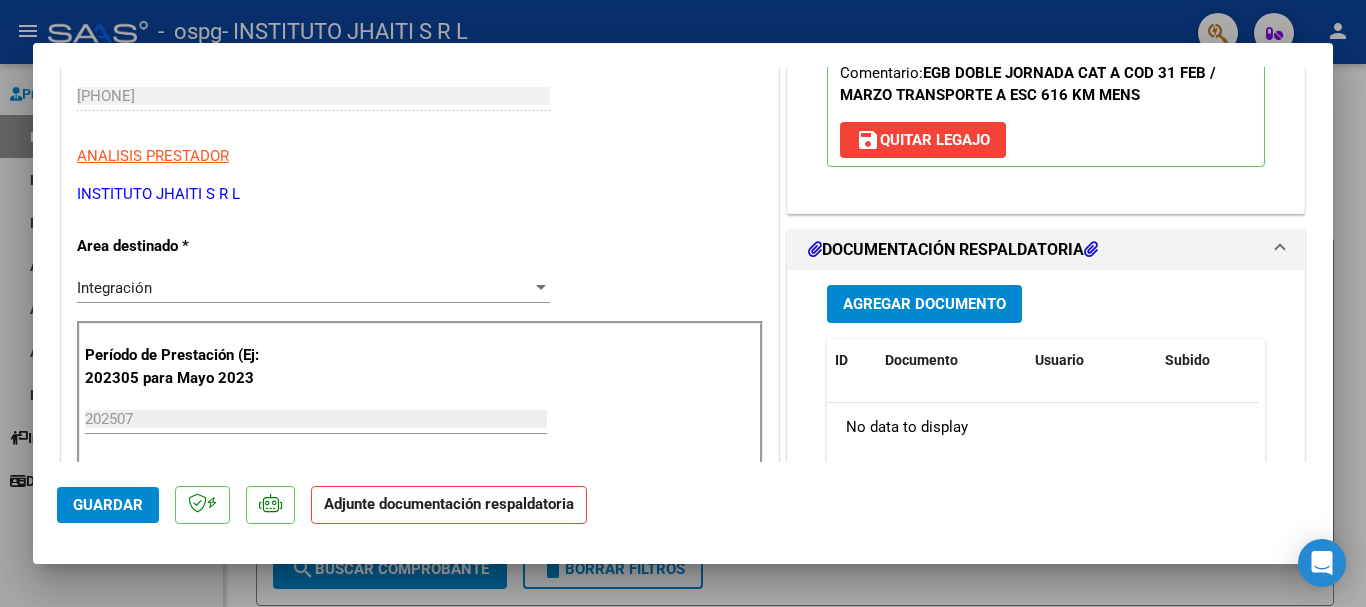 scroll, scrollTop: 400, scrollLeft: 0, axis: vertical 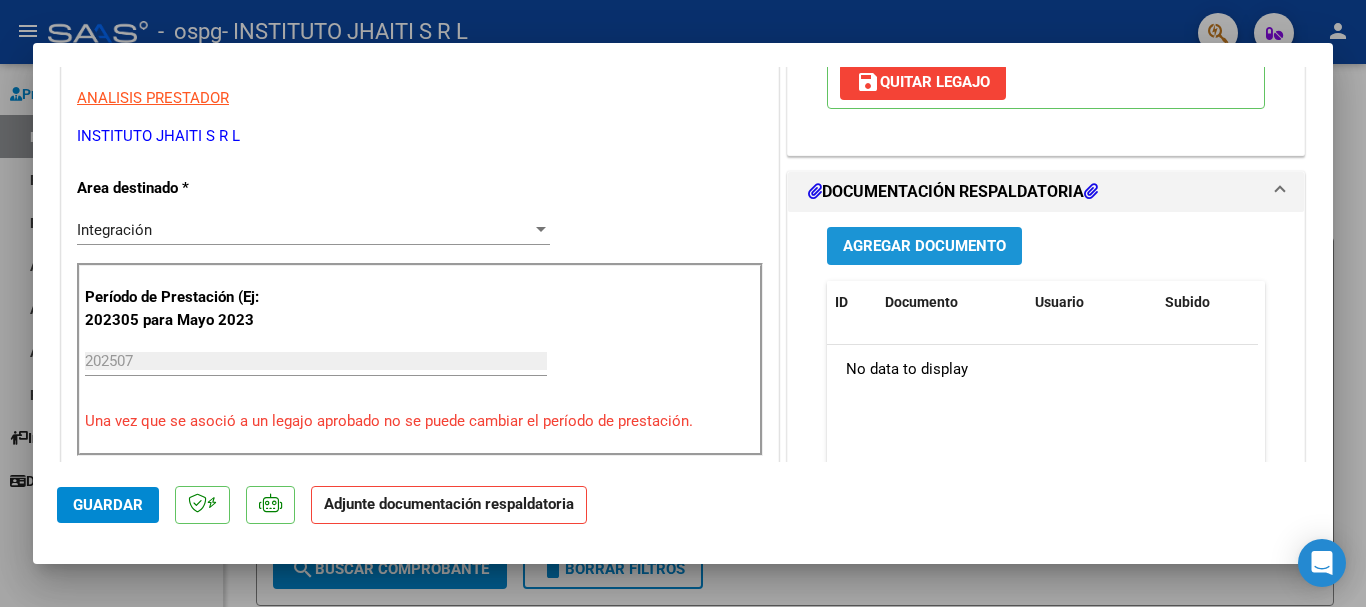click on "Agregar Documento" at bounding box center (924, 247) 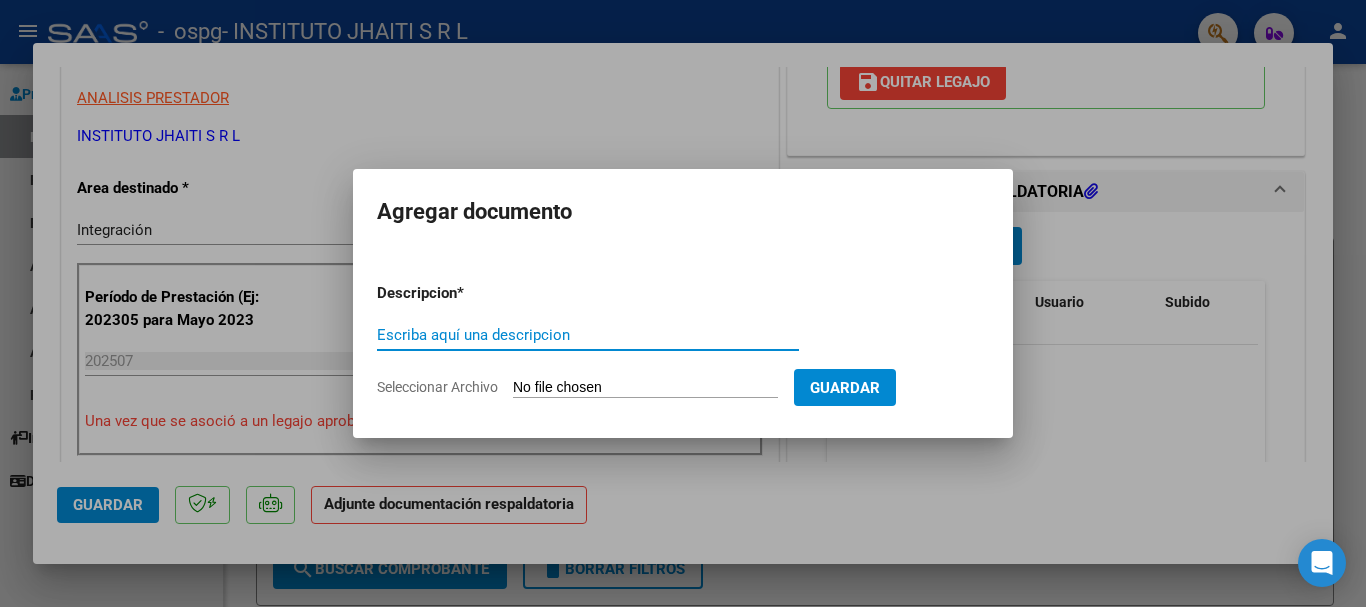 click on "Escriba aquí una descripcion" at bounding box center (588, 335) 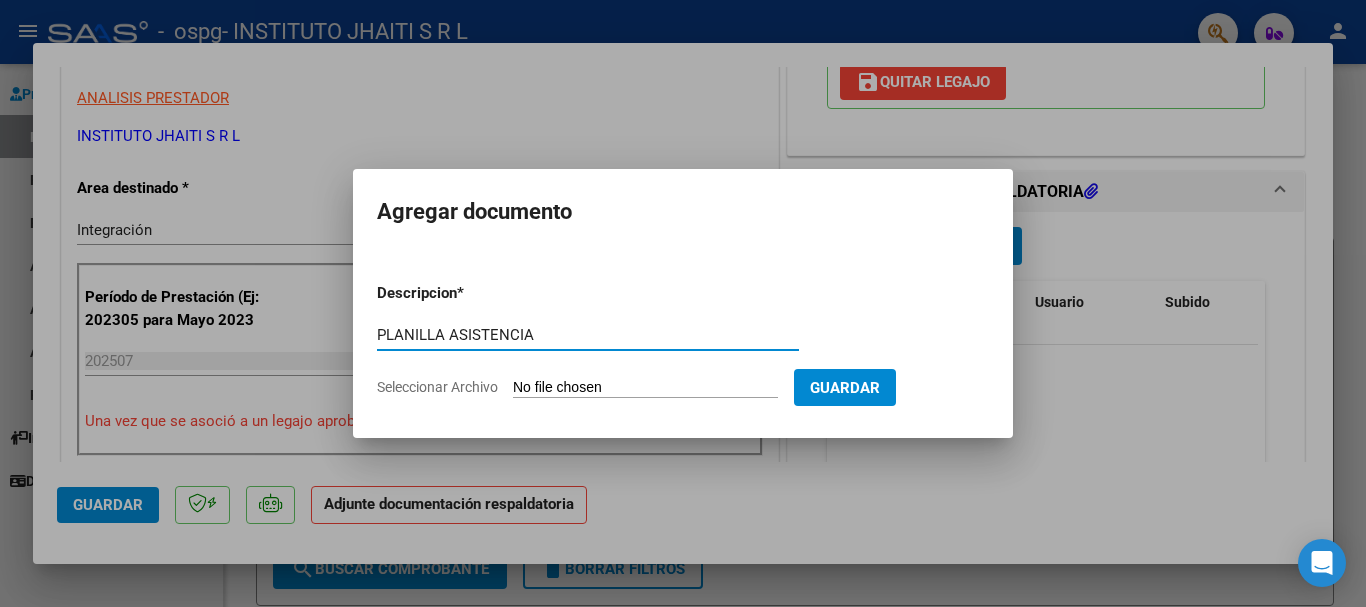 type on "PLANILLA ASISTENCIA" 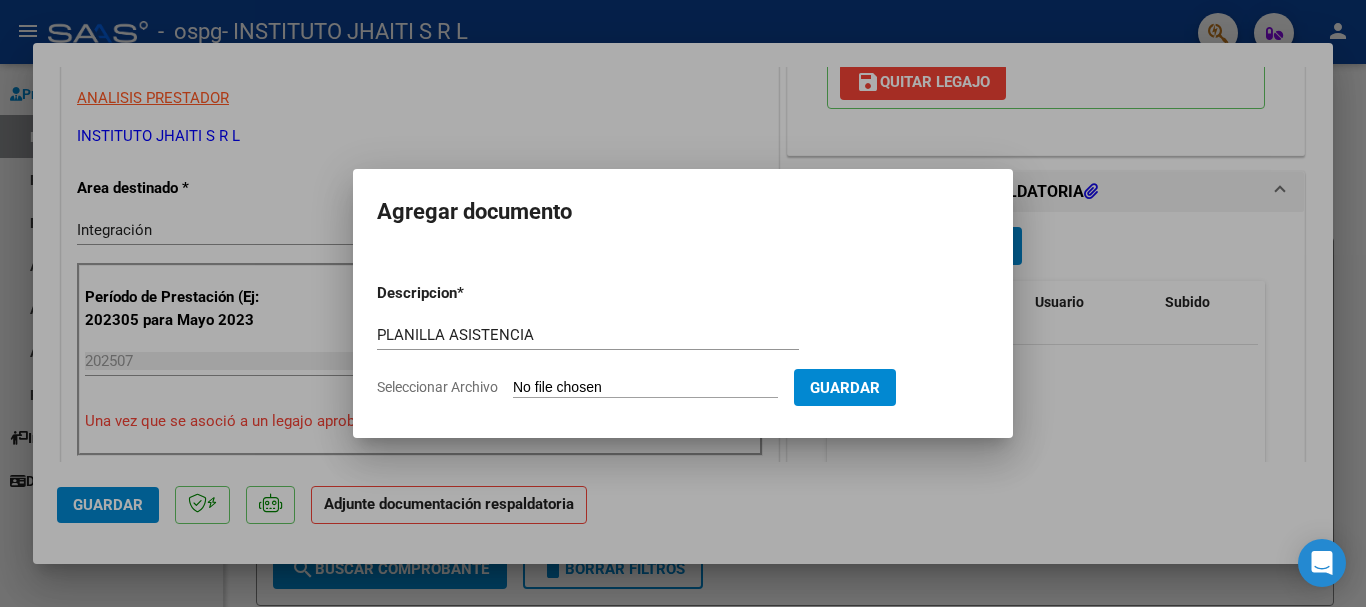 click on "Seleccionar Archivo" at bounding box center (645, 388) 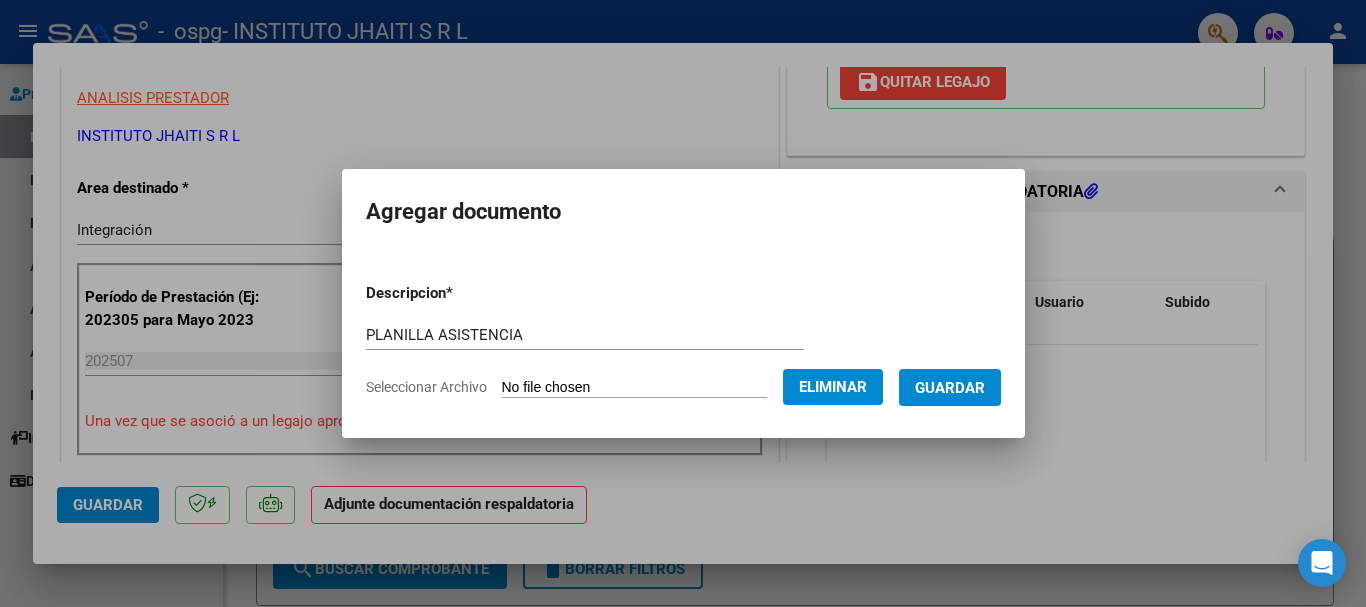 click on "Guardar" at bounding box center [950, 388] 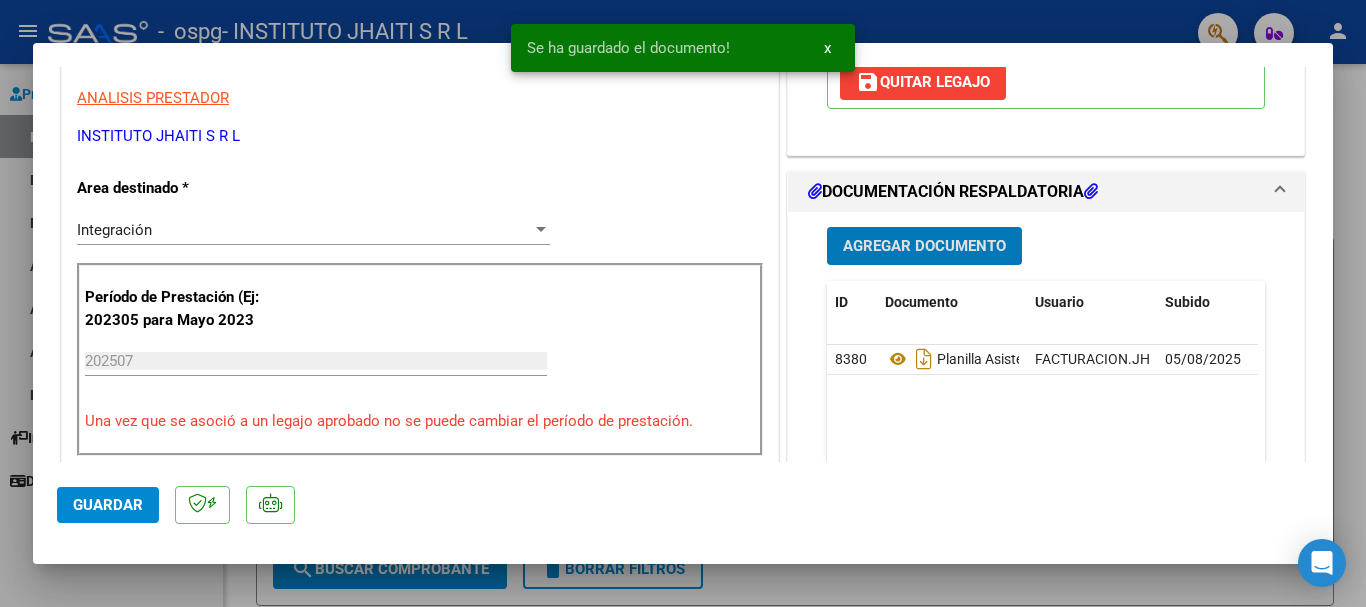 click on "Agregar Documento" at bounding box center (924, 247) 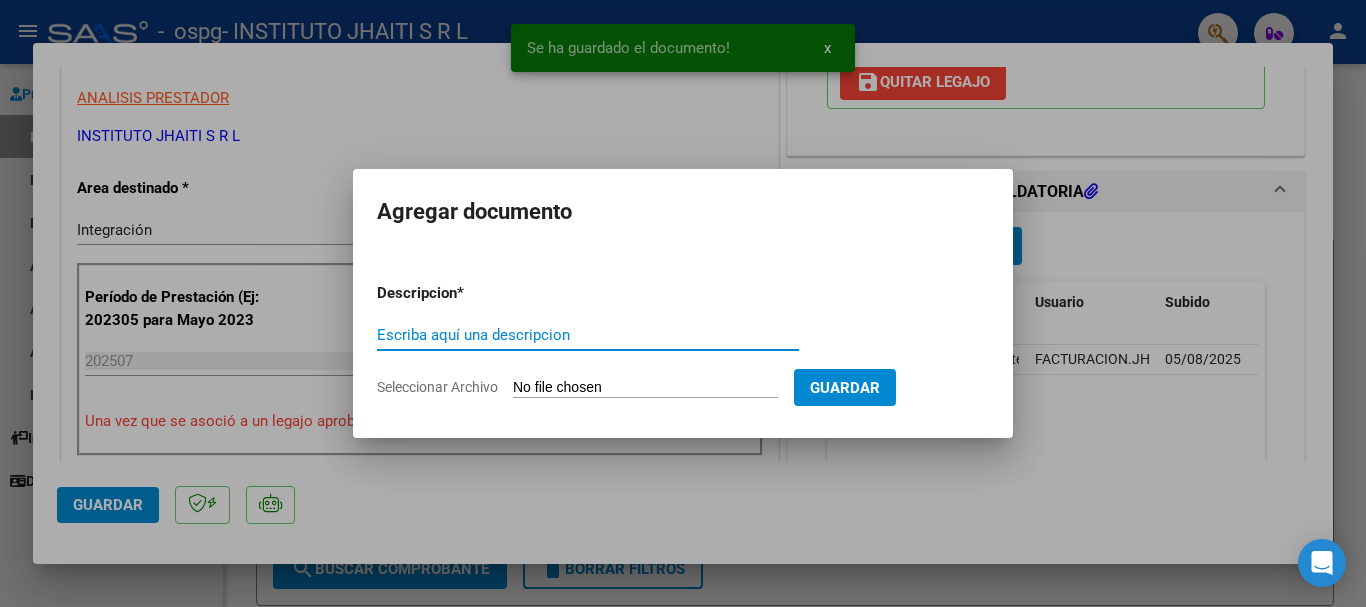 click on "Escriba aquí una descripcion" at bounding box center [588, 335] 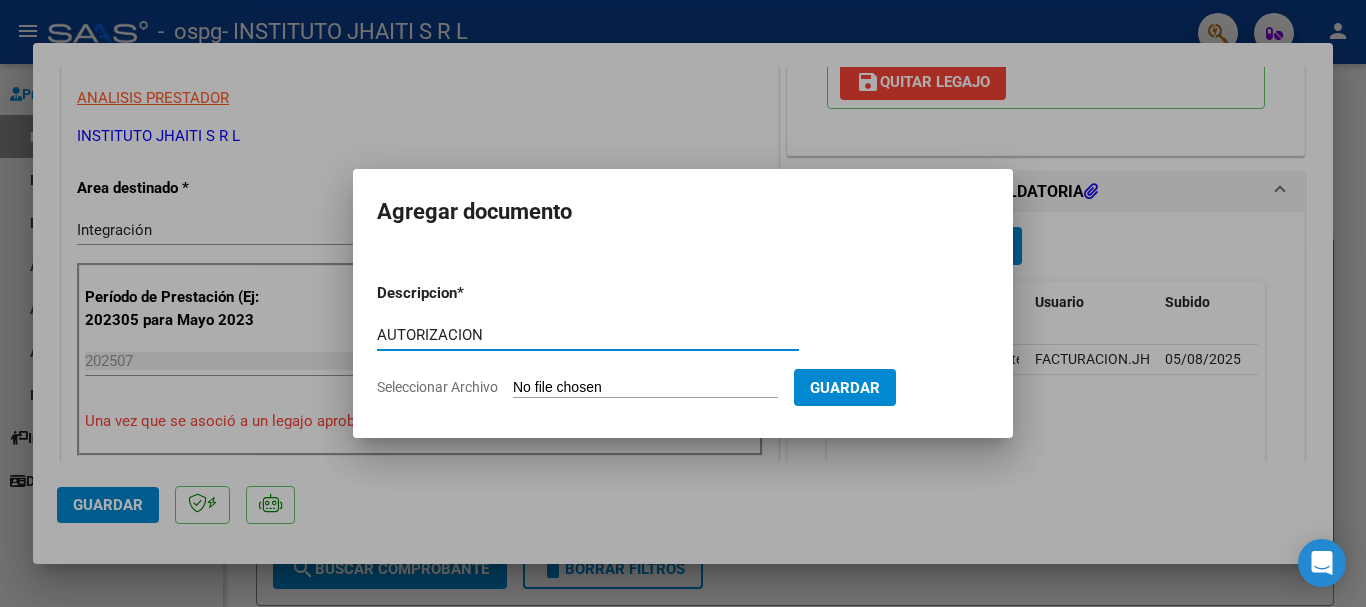 type on "AUTORIZACION" 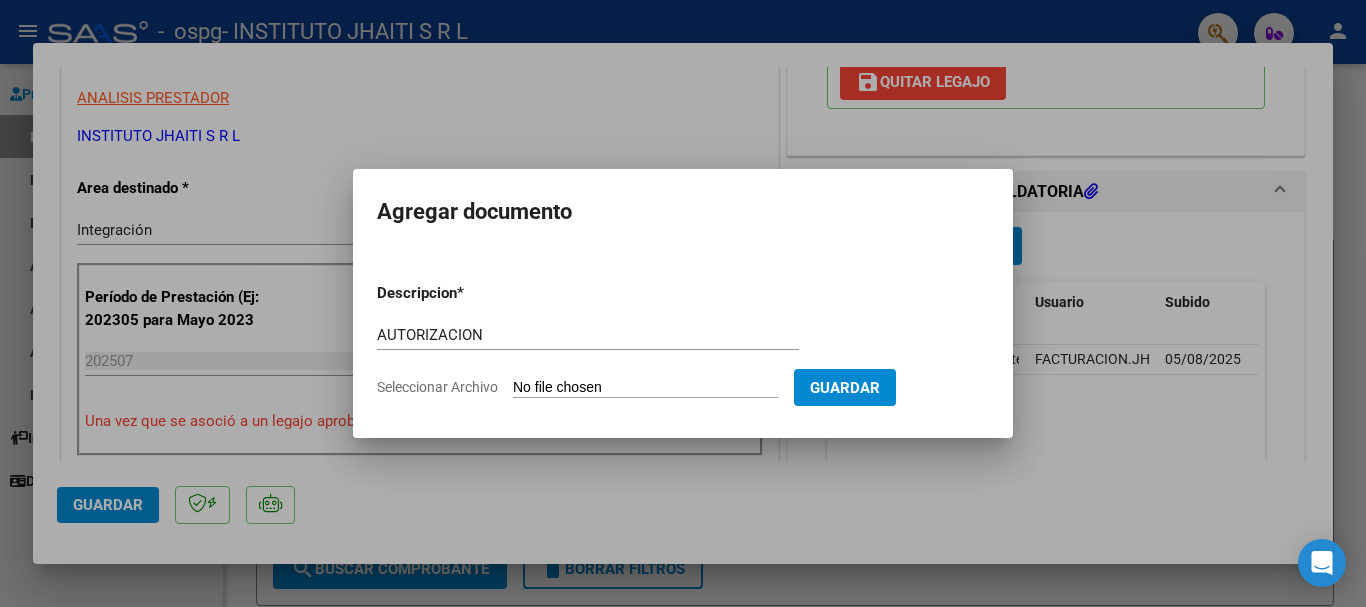 click on "Seleccionar Archivo" at bounding box center (645, 388) 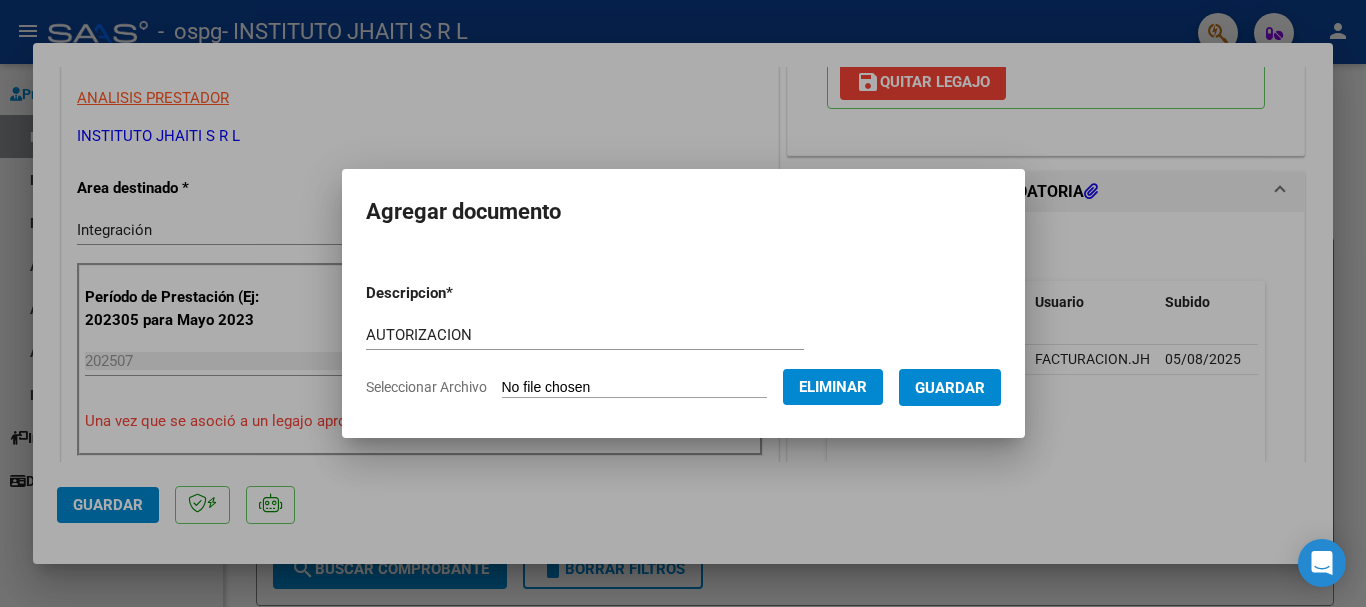 click on "Guardar" at bounding box center [950, 388] 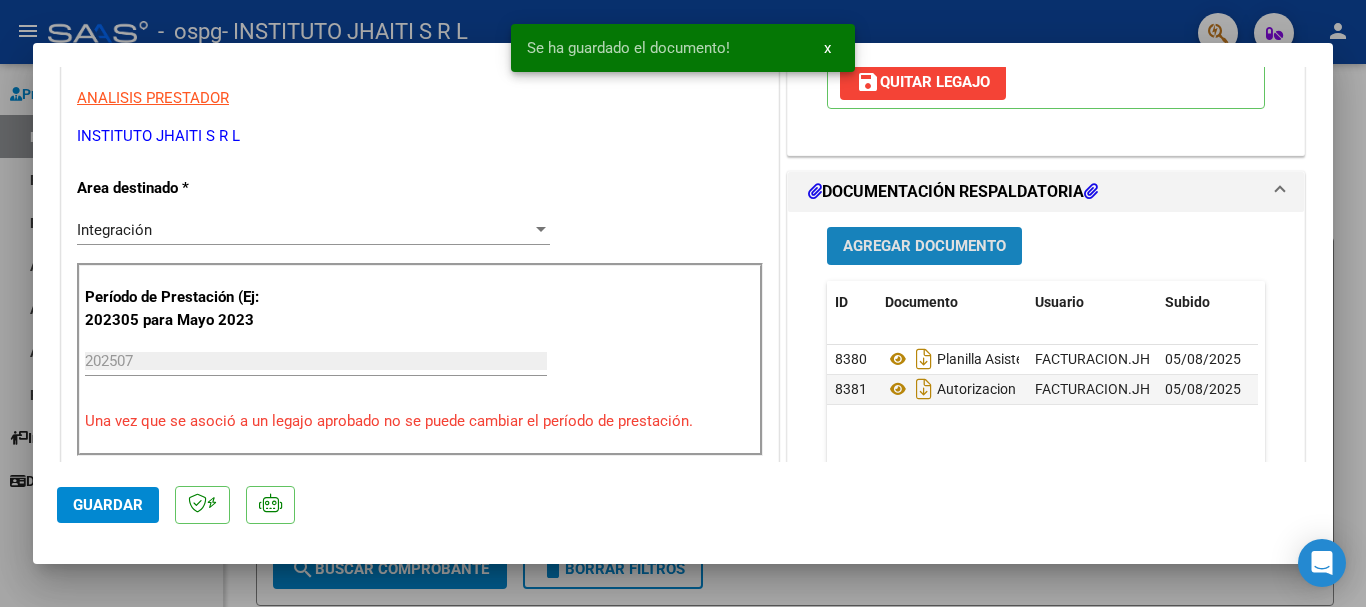 click on "Agregar Documento" at bounding box center [924, 247] 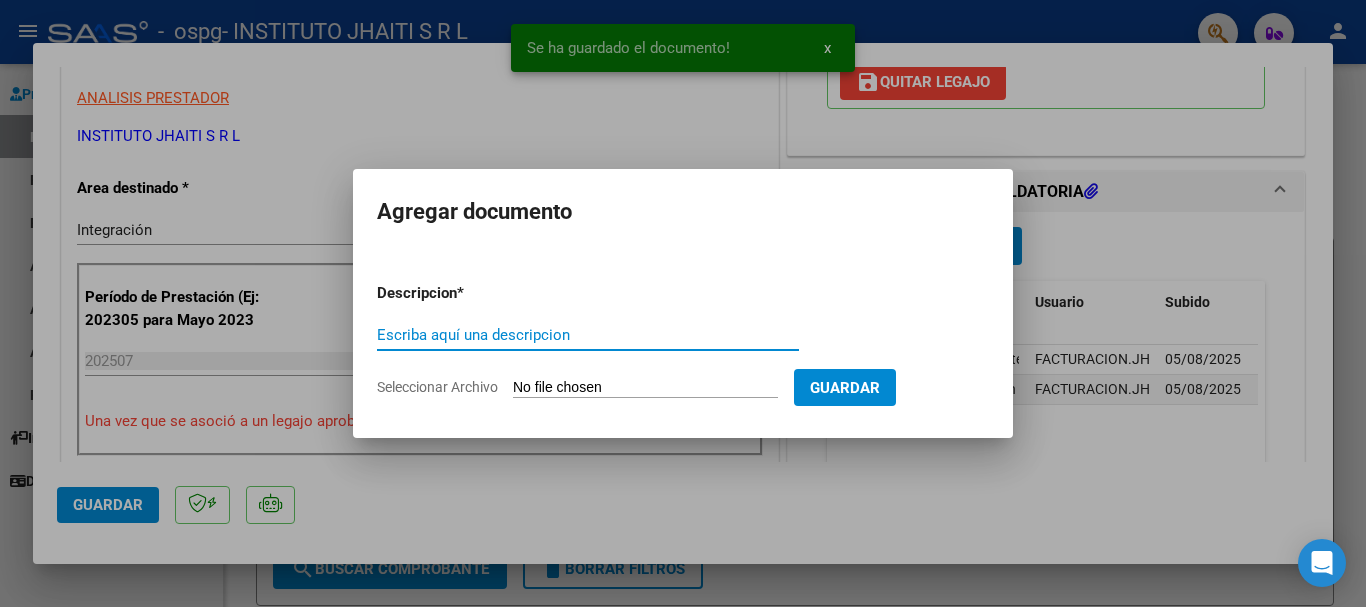 click on "Escriba aquí una descripcion" at bounding box center (588, 335) 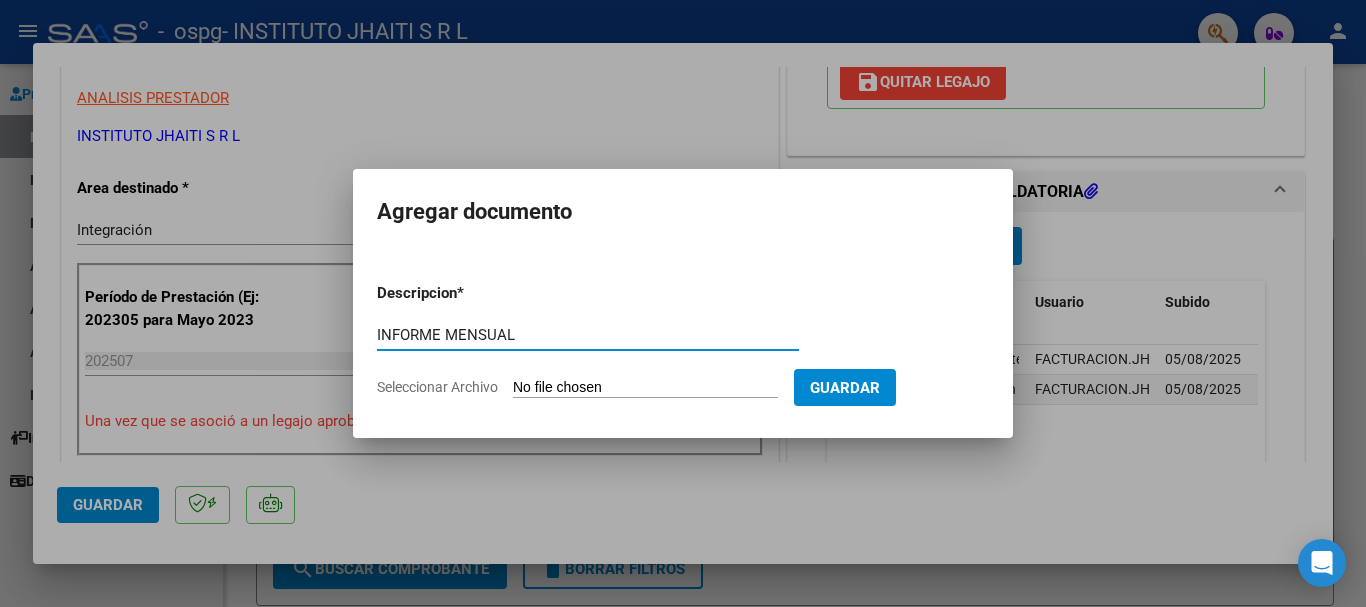type on "INFORME MENSUAL" 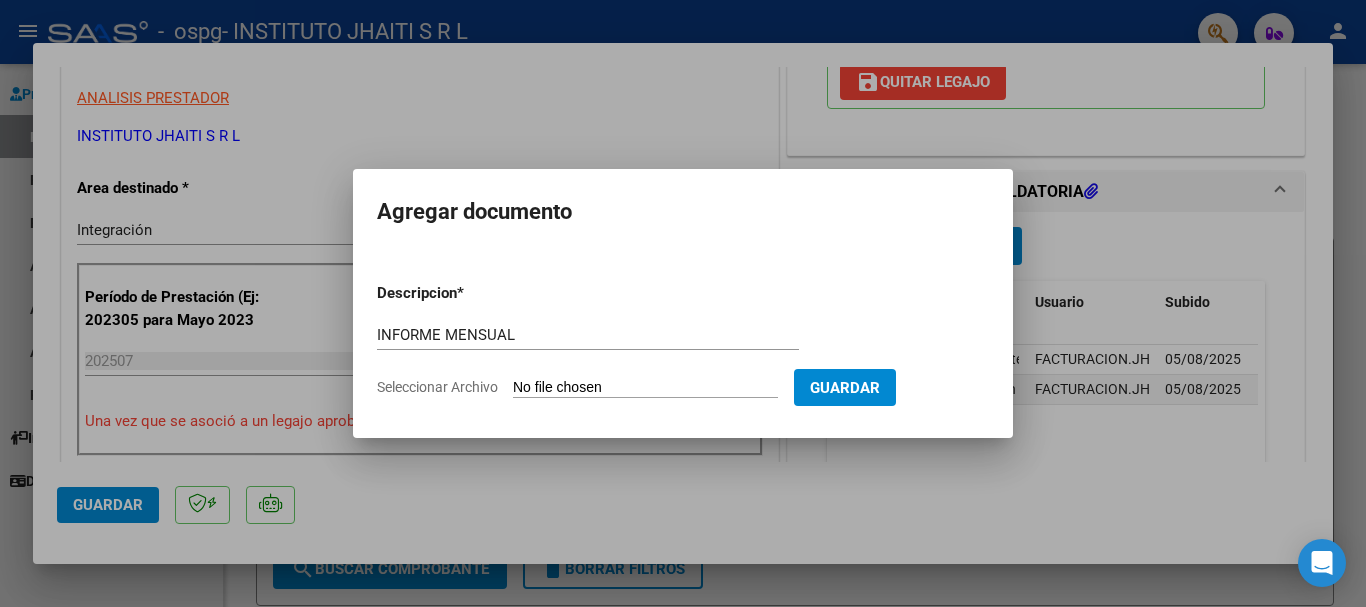 click on "Seleccionar Archivo" at bounding box center [645, 388] 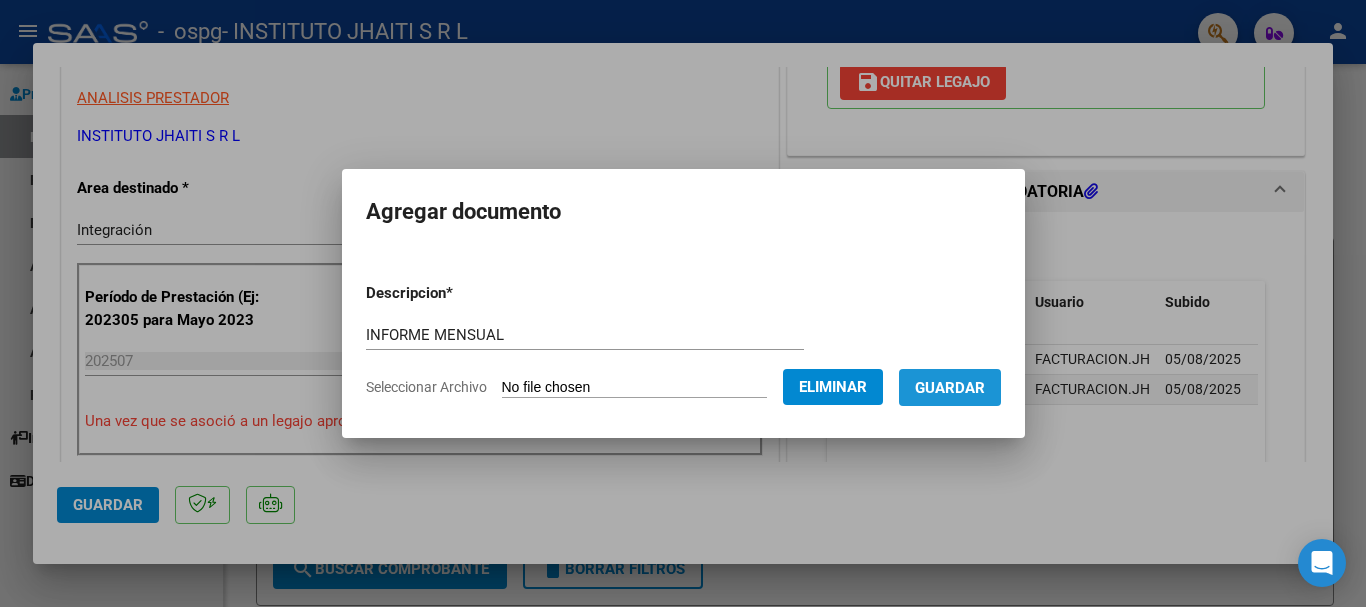 click on "Guardar" at bounding box center [950, 387] 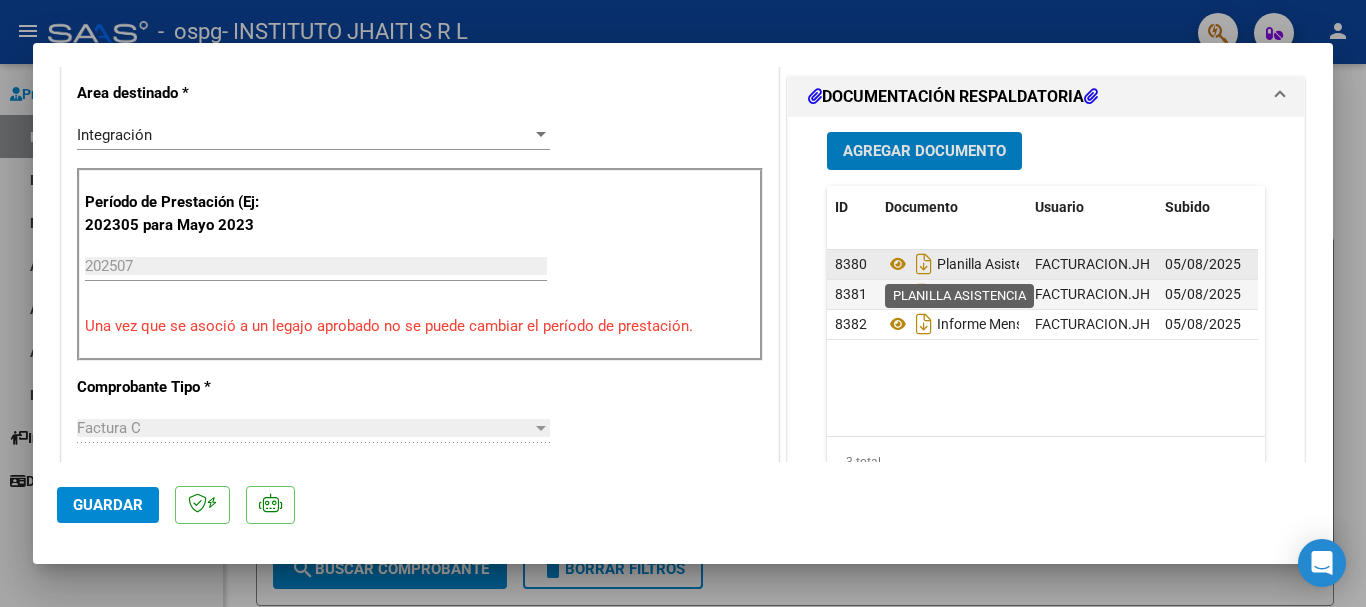 scroll, scrollTop: 0, scrollLeft: 0, axis: both 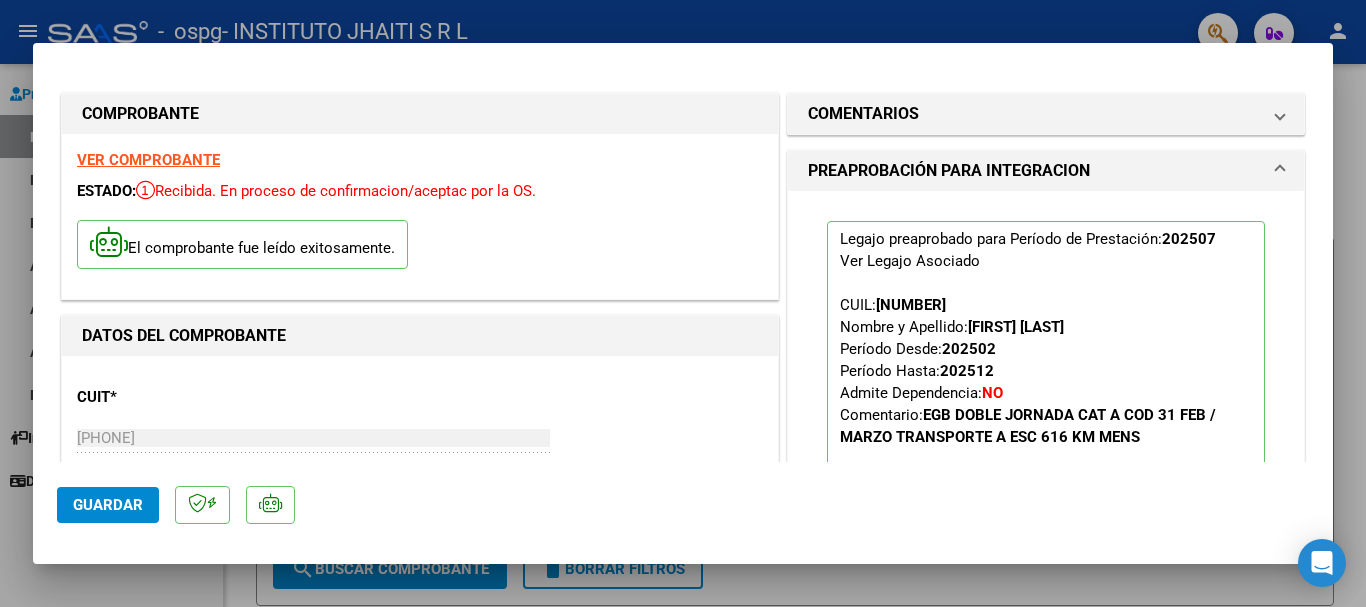 click at bounding box center [683, 303] 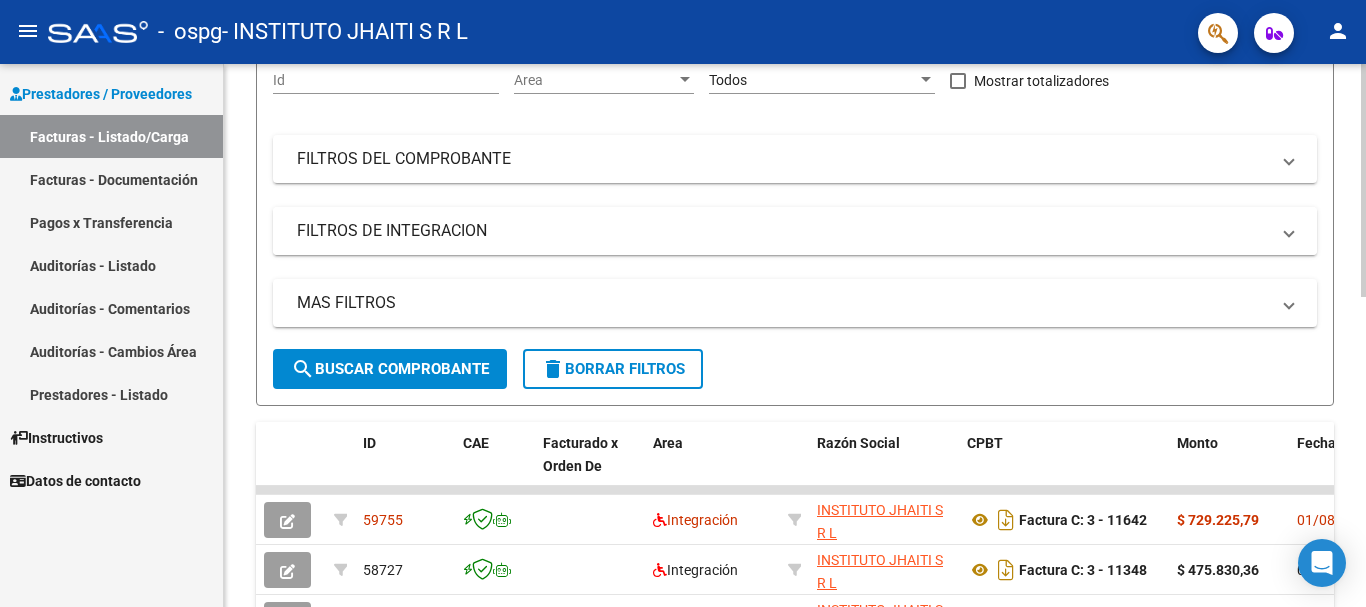 scroll, scrollTop: 0, scrollLeft: 0, axis: both 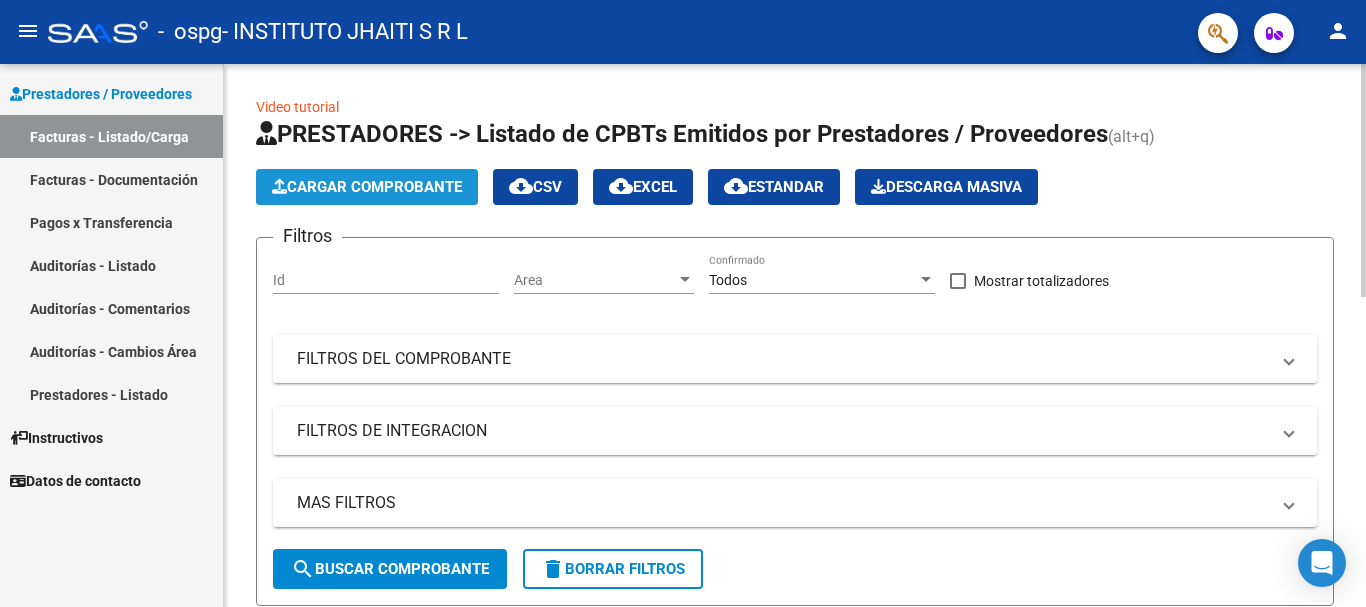 click on "Cargar Comprobante" 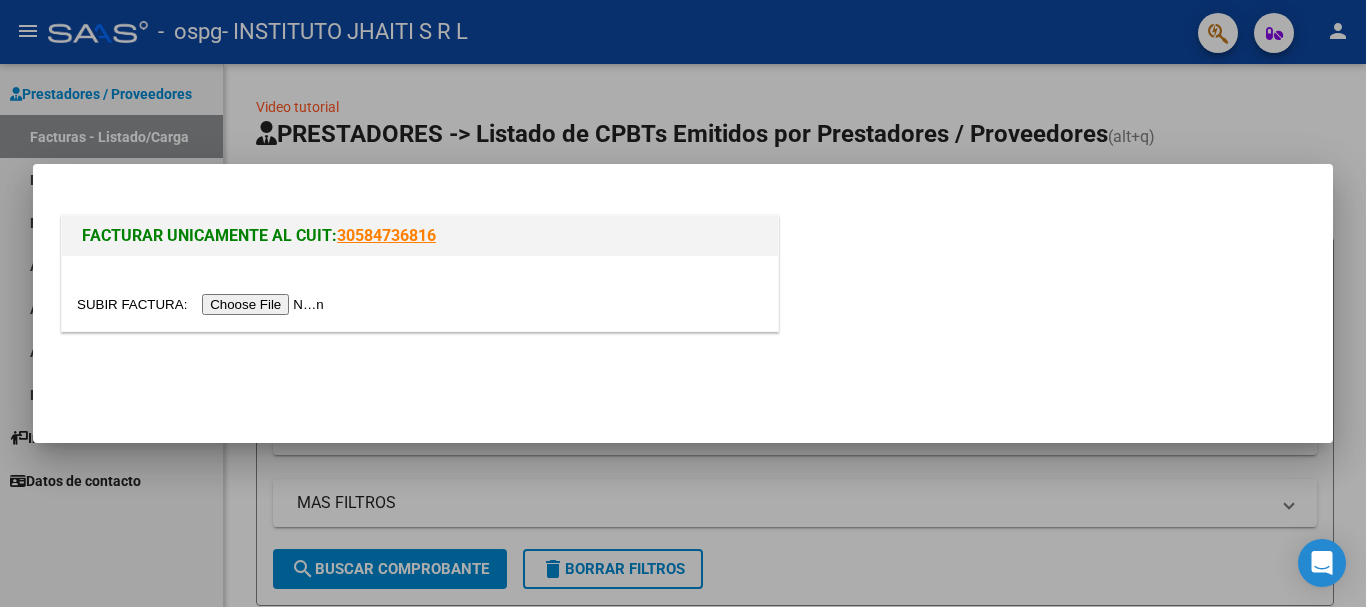 click at bounding box center [203, 304] 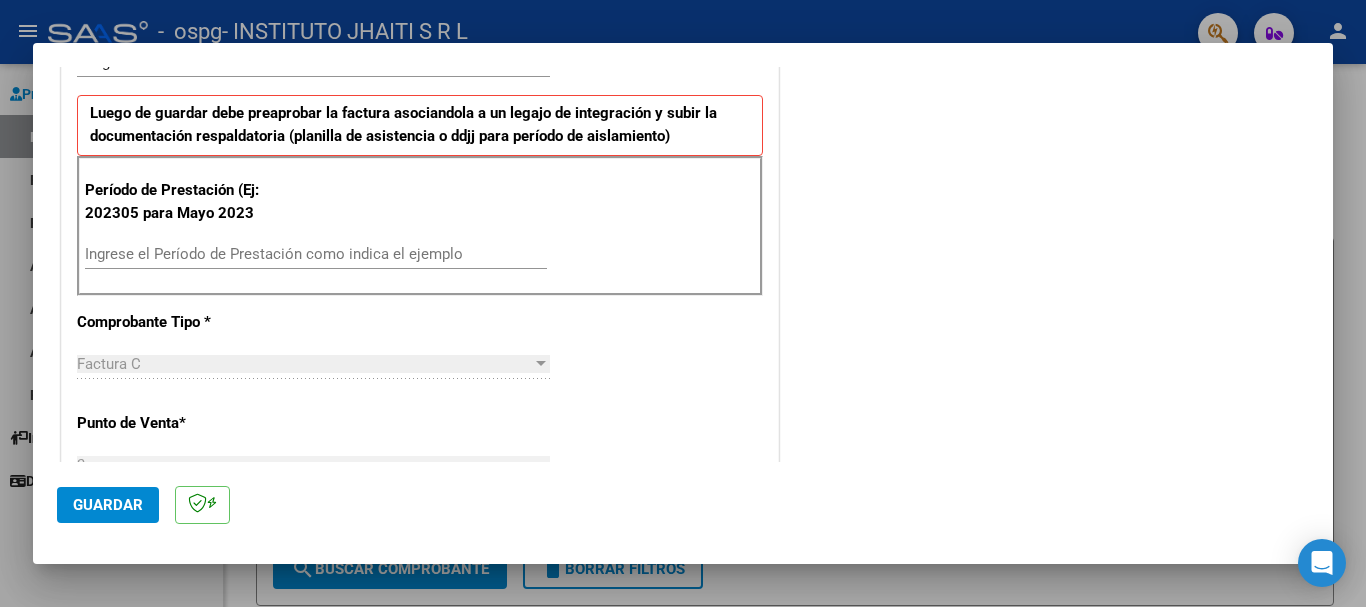 scroll, scrollTop: 500, scrollLeft: 0, axis: vertical 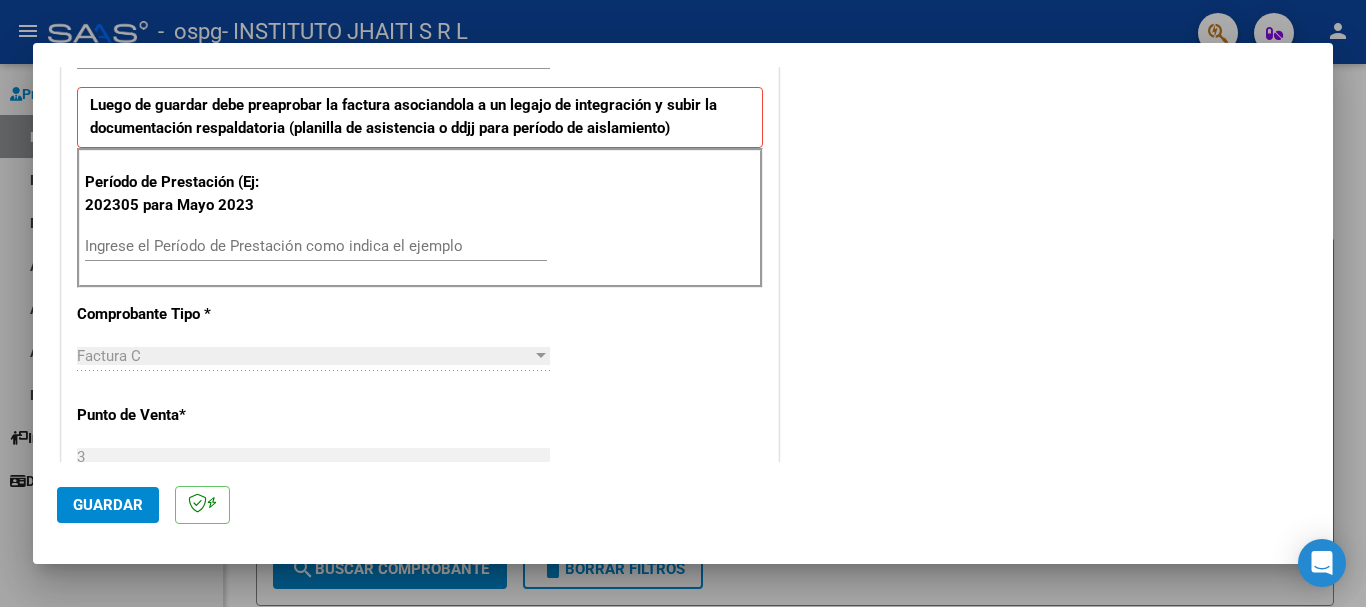 click on "Ingrese el Período de Prestación como indica el ejemplo" at bounding box center [316, 246] 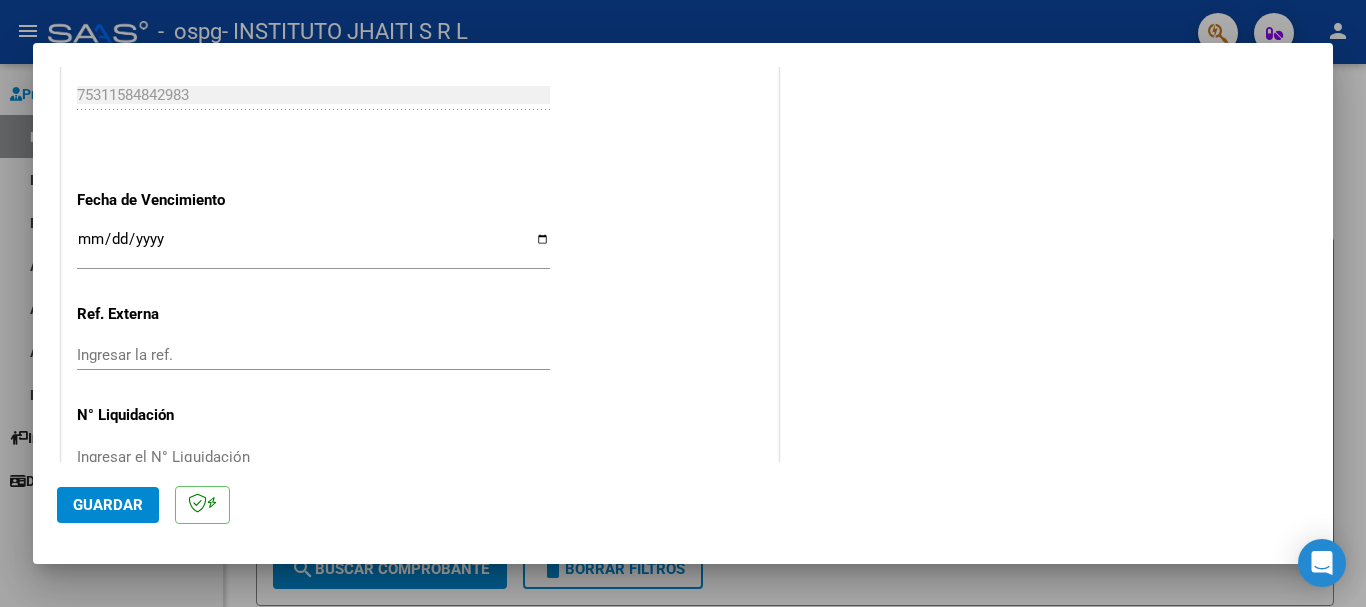 scroll, scrollTop: 1300, scrollLeft: 0, axis: vertical 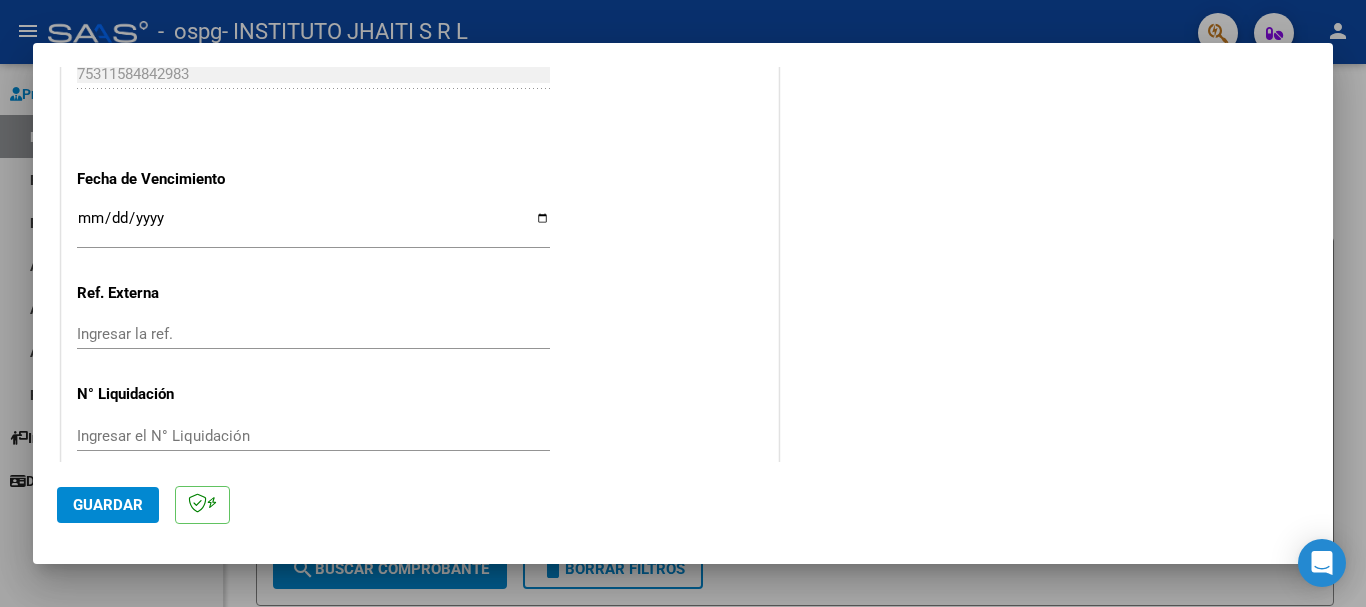 type on "202507" 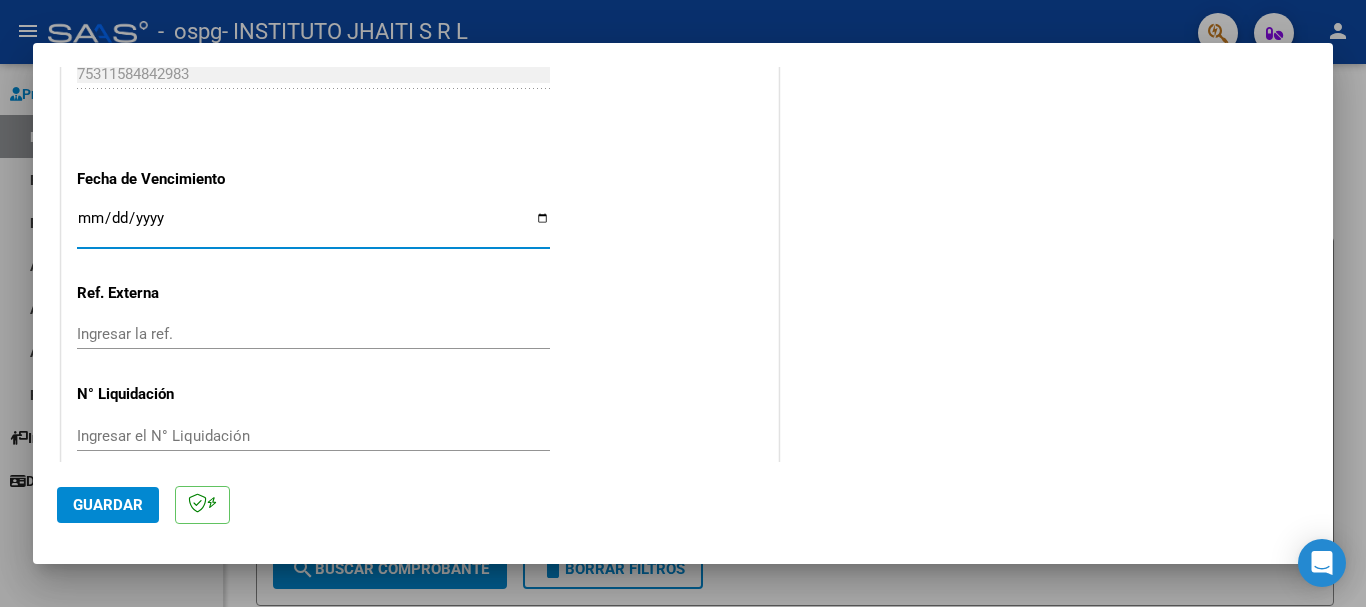 type on "2025-08-11" 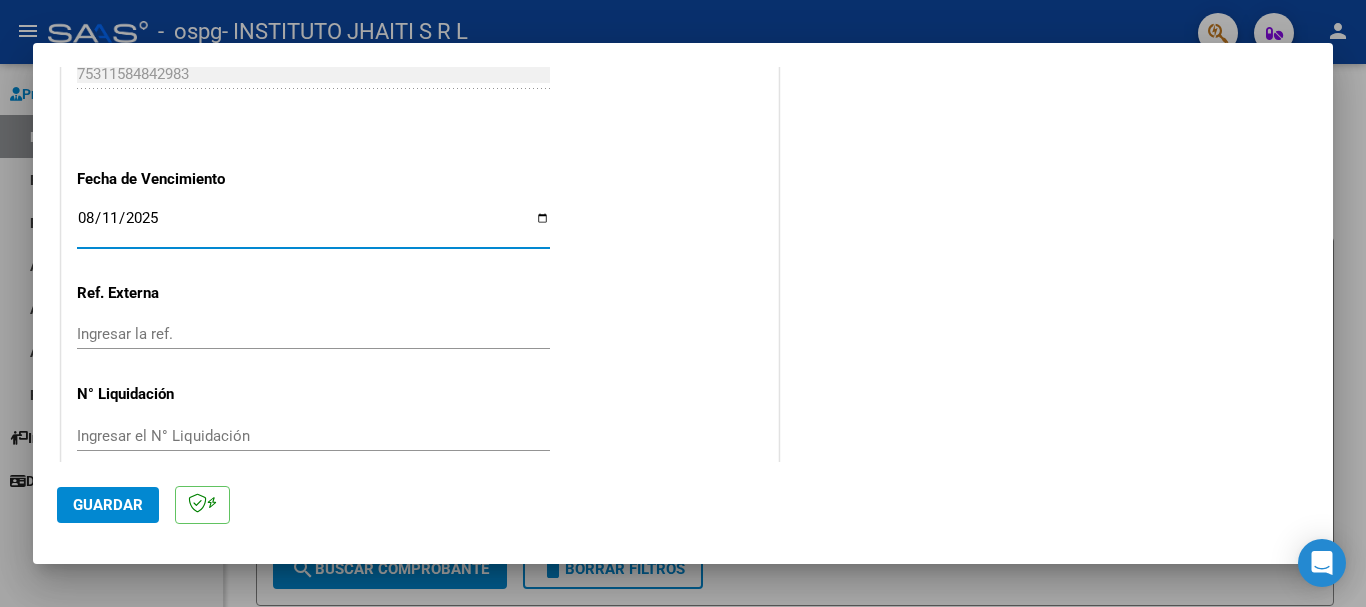 scroll, scrollTop: 1327, scrollLeft: 0, axis: vertical 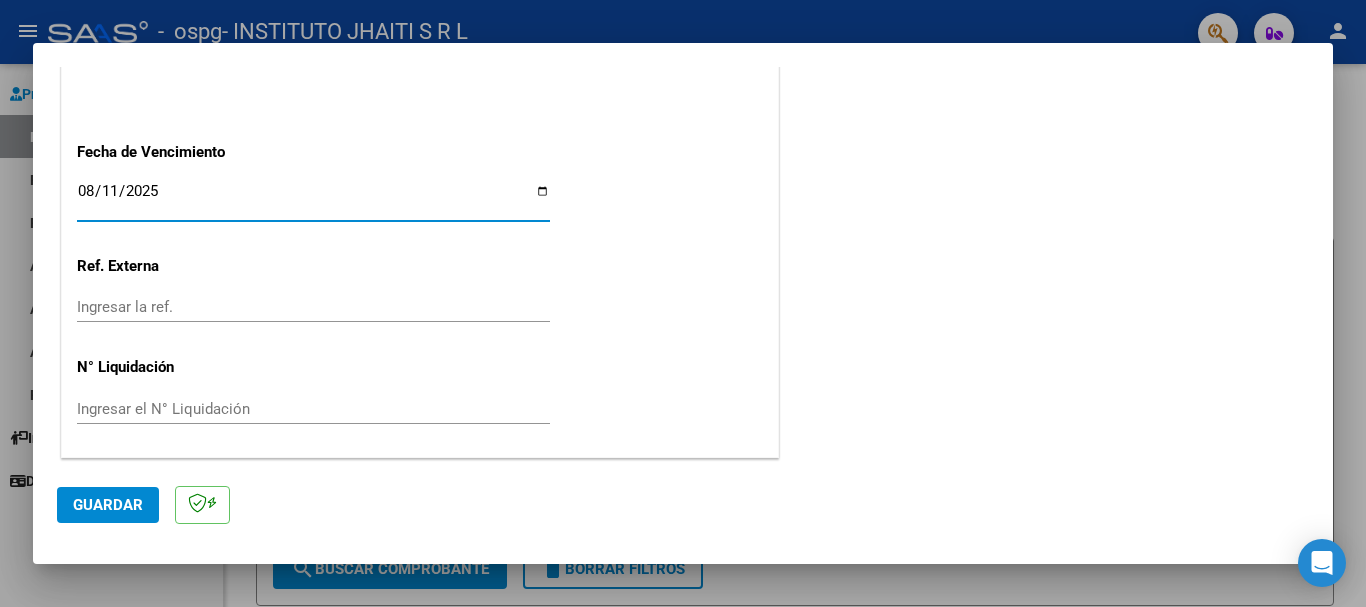 drag, startPoint x: 118, startPoint y: 499, endPoint x: 378, endPoint y: 401, distance: 277.85608 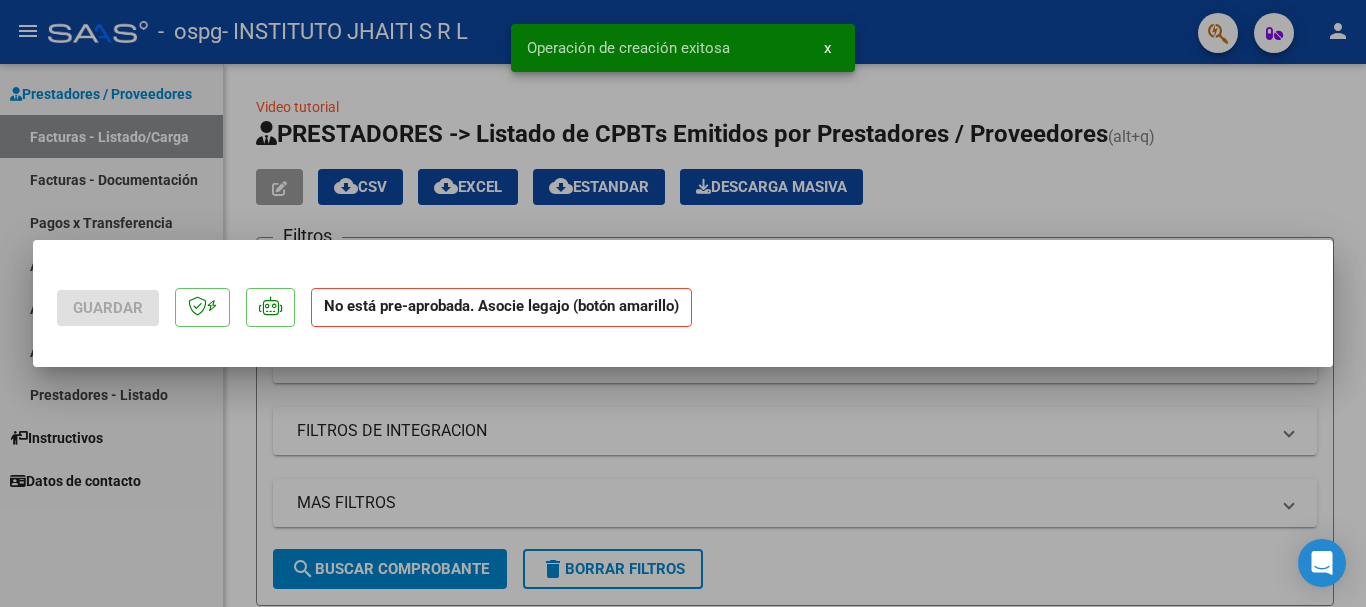 scroll, scrollTop: 0, scrollLeft: 0, axis: both 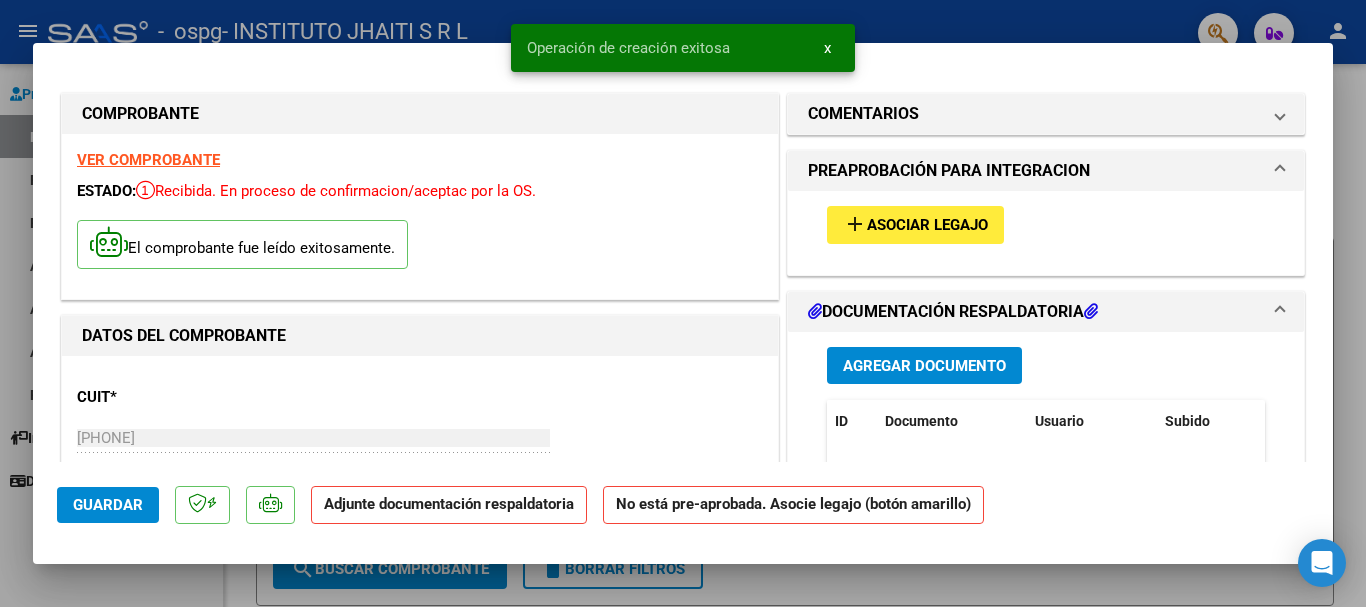 click on "Asociar Legajo" at bounding box center [927, 226] 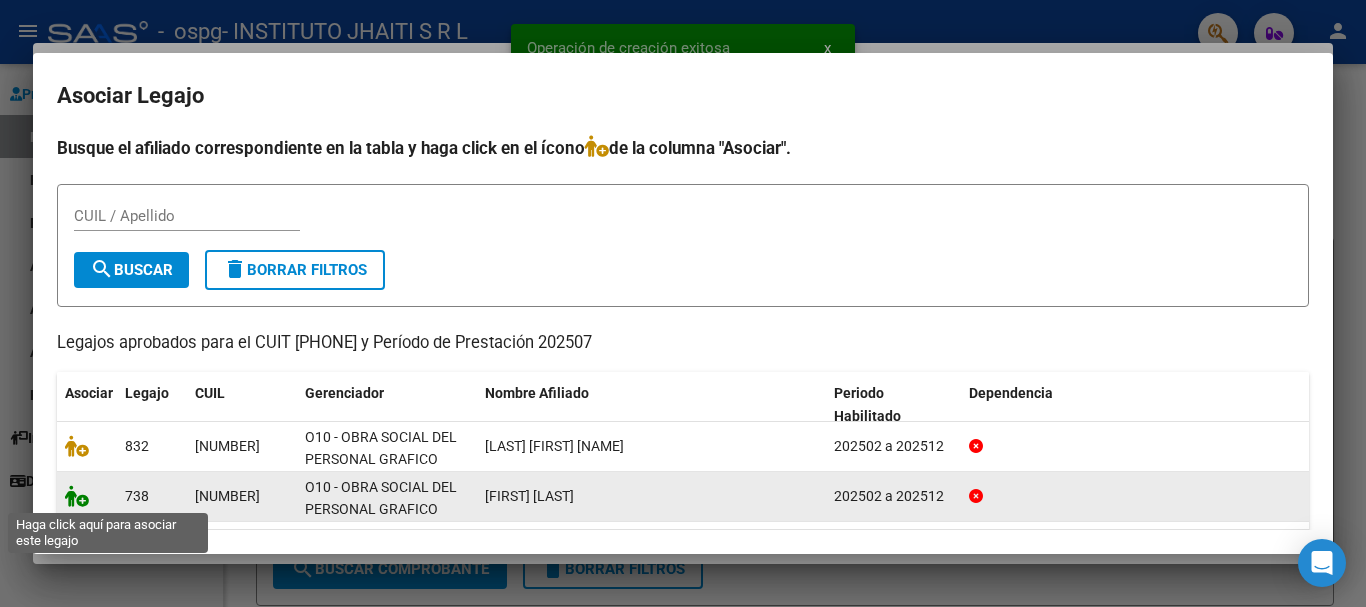 click 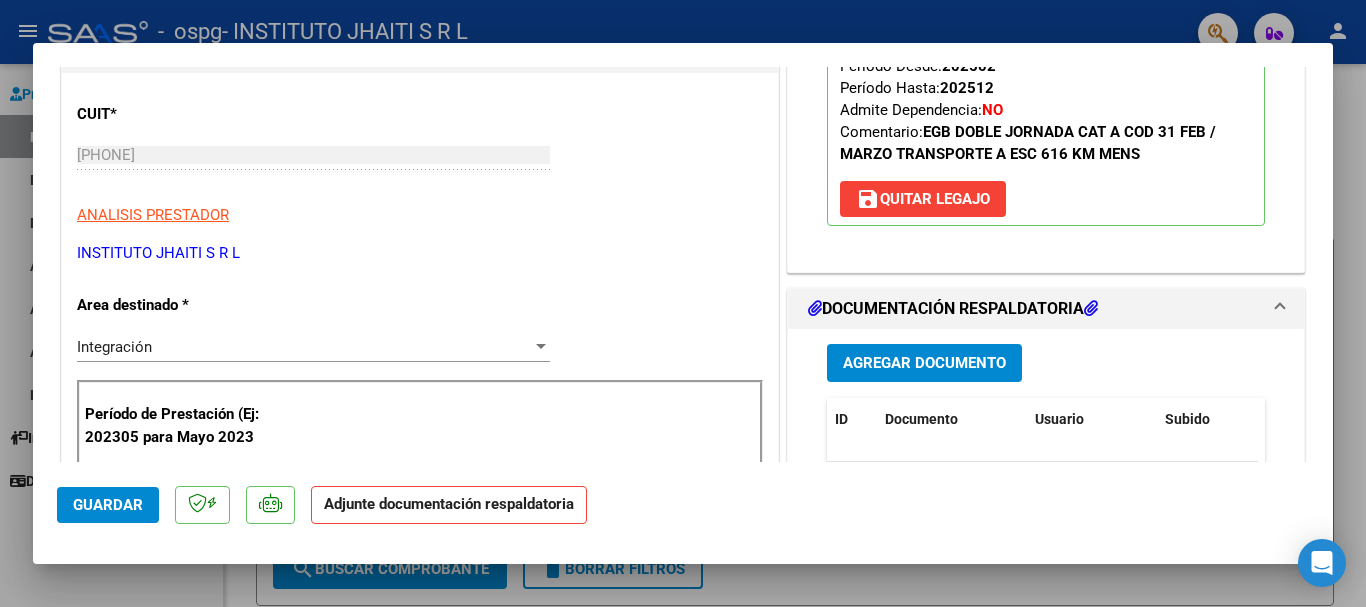 scroll, scrollTop: 300, scrollLeft: 0, axis: vertical 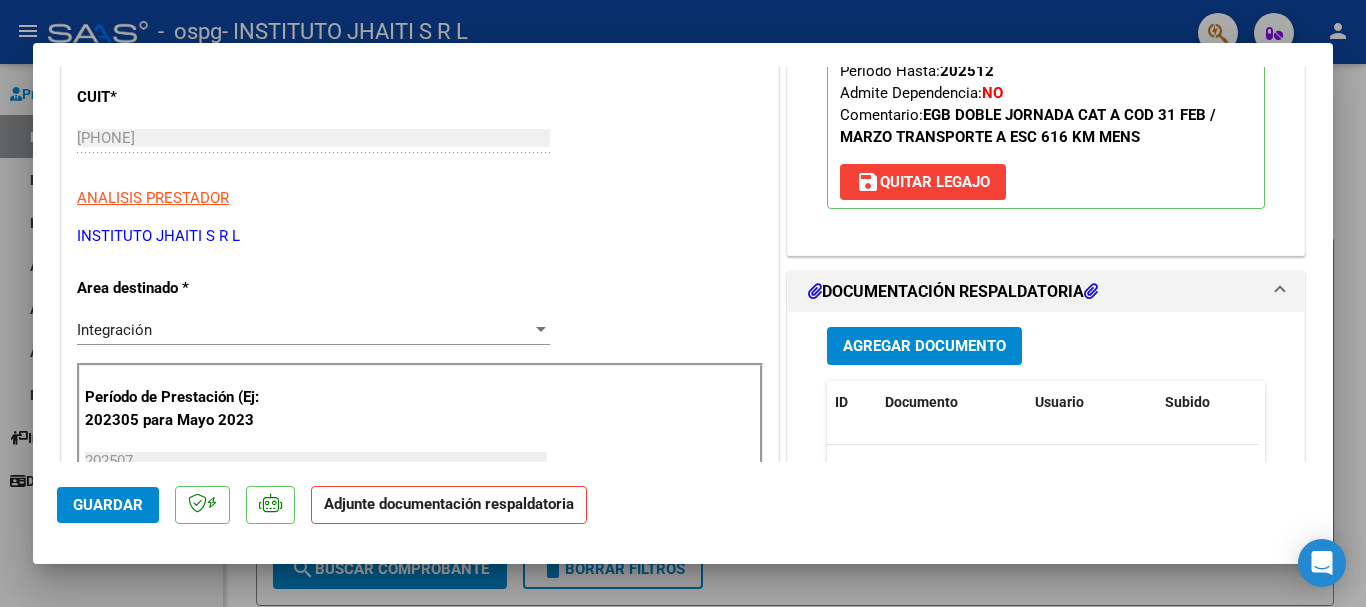 click on "Agregar Documento" at bounding box center [924, 347] 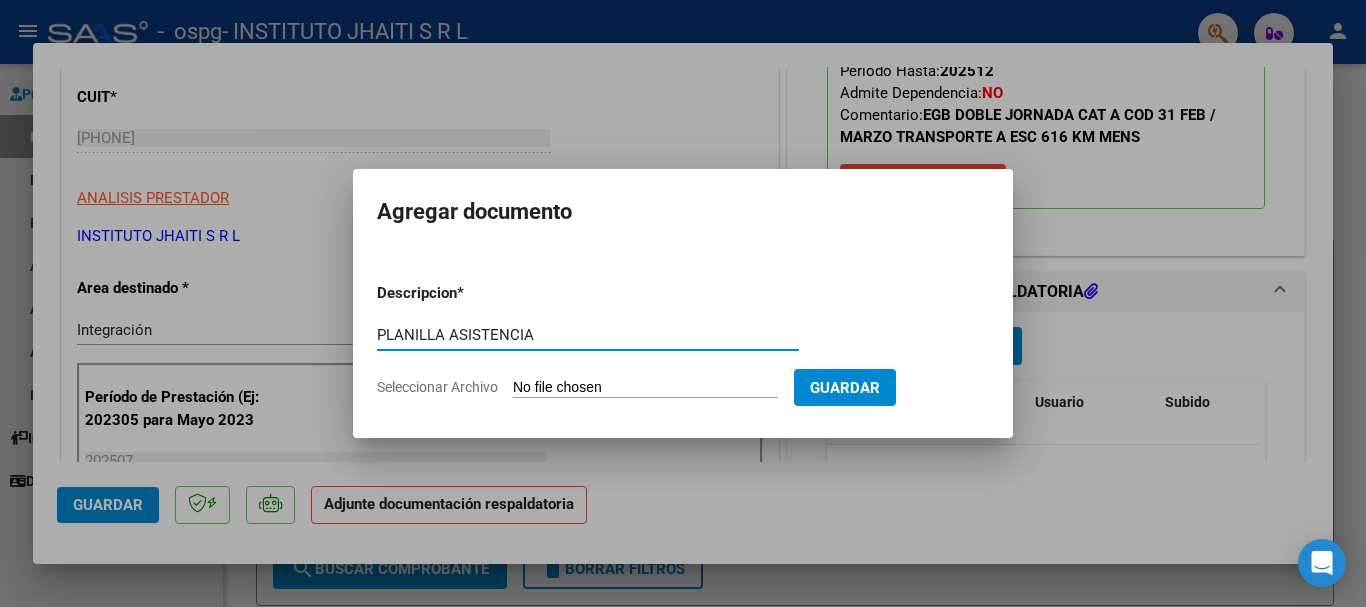 type on "PLANILLA ASISTENCIA" 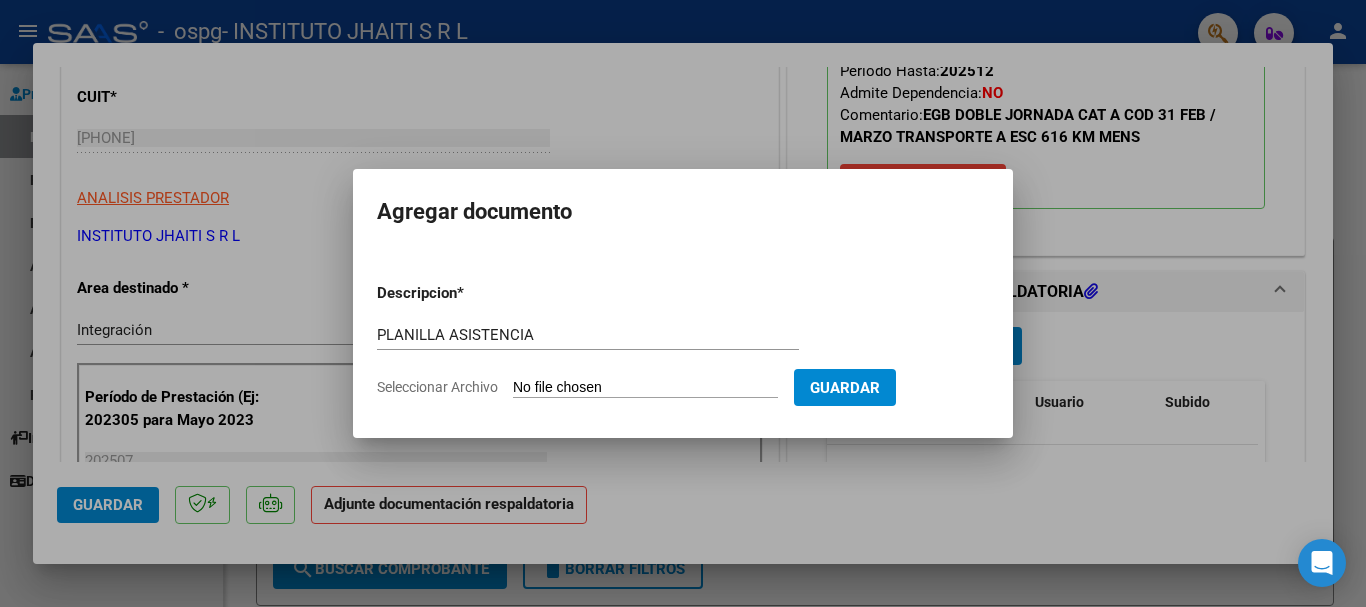 type on "C:\fakepath\[FIRST] [LAST] TRANSP.PDF" 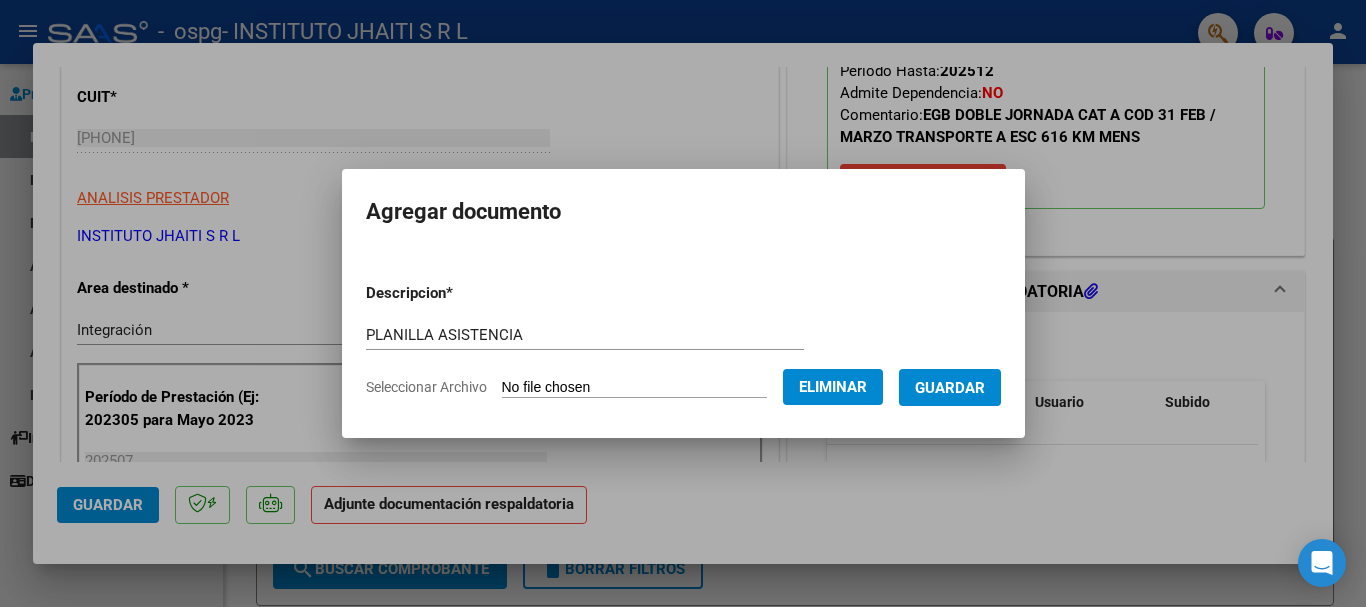 click on "Guardar" at bounding box center [950, 388] 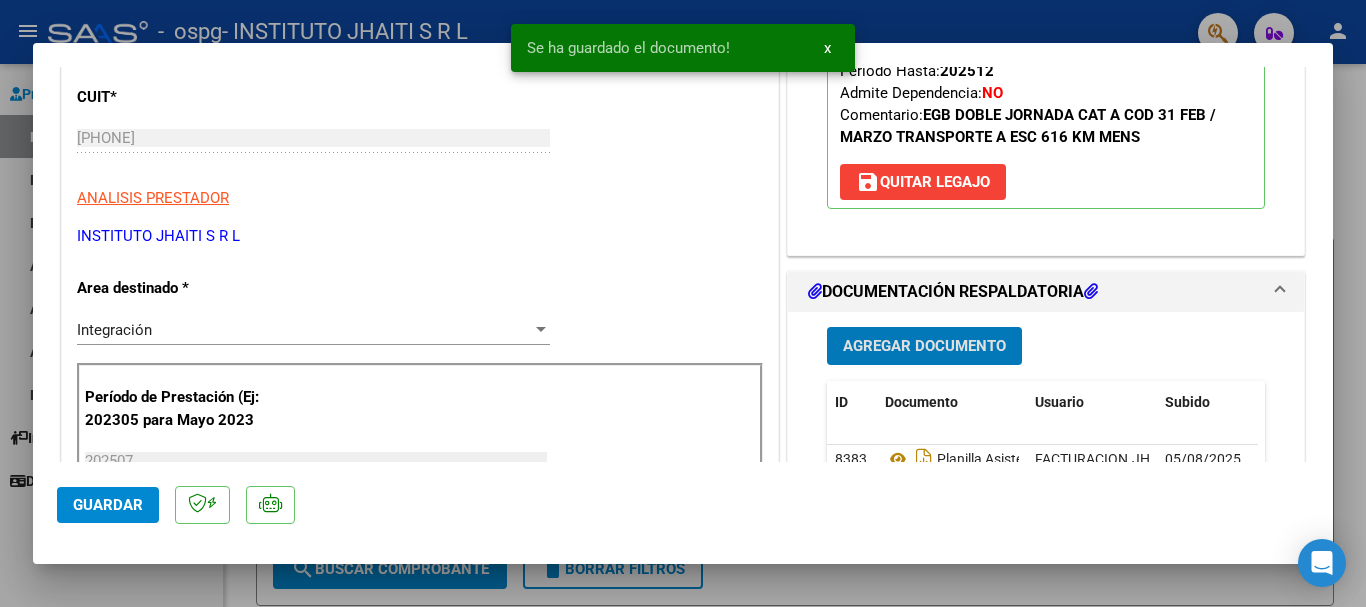 click on "Agregar Documento" at bounding box center (924, 347) 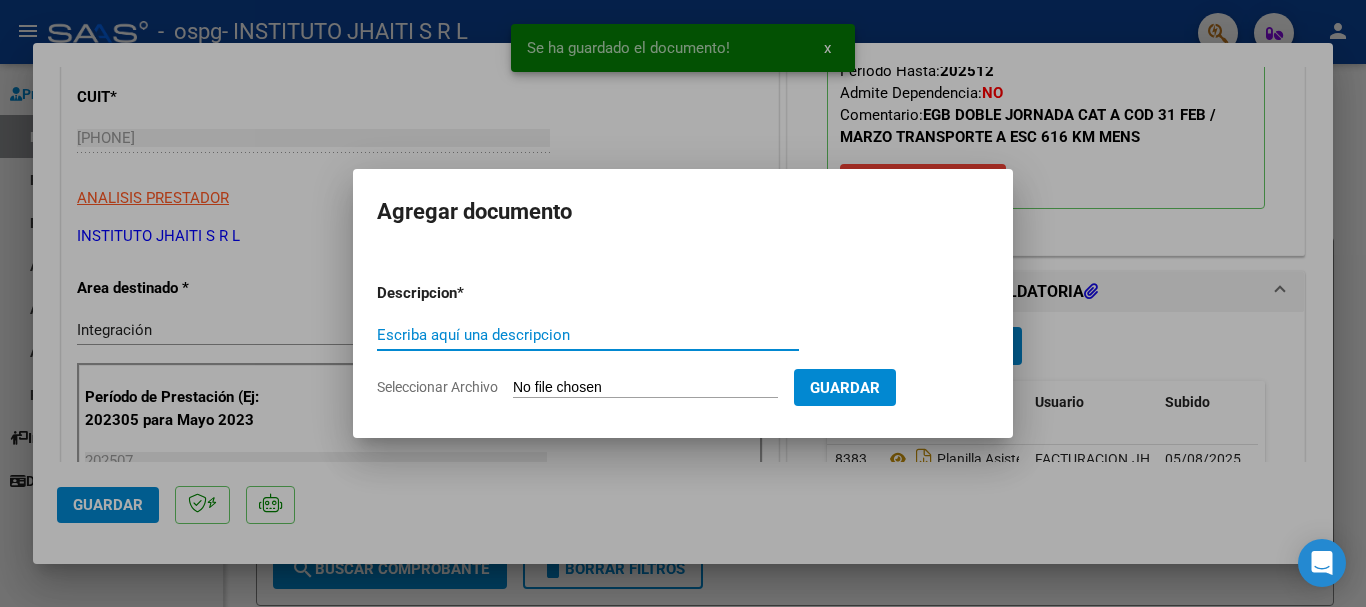 click on "Escriba aquí una descripcion" at bounding box center [588, 335] 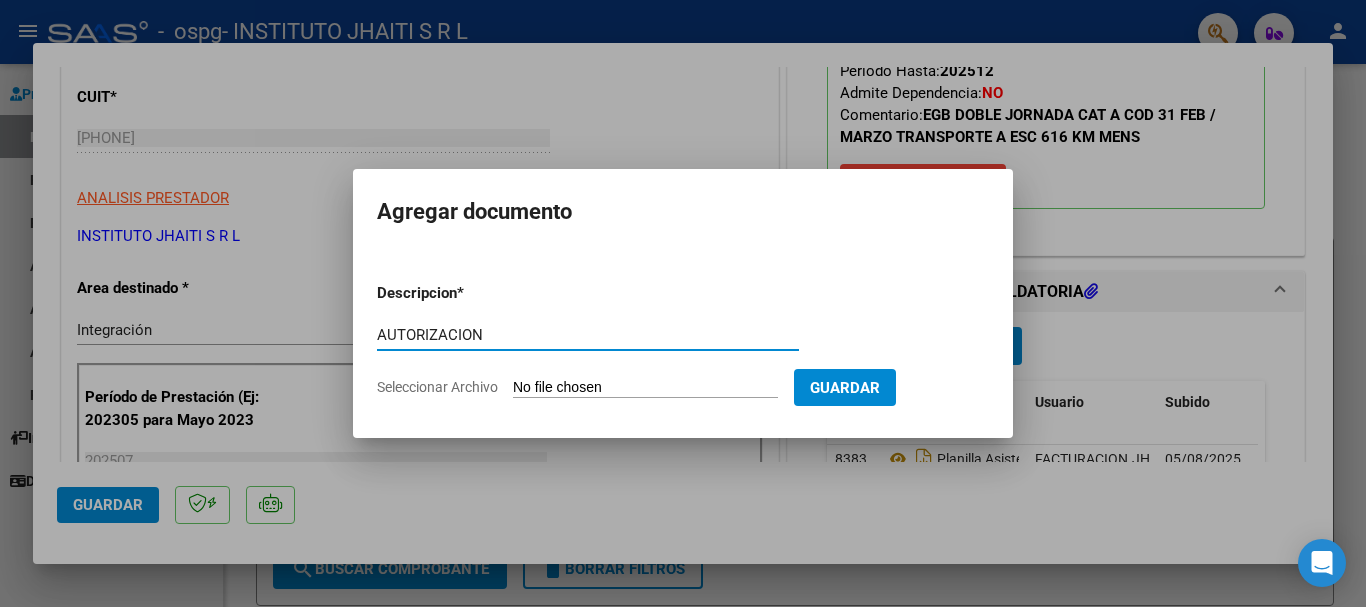 type on "AUTORIZACION" 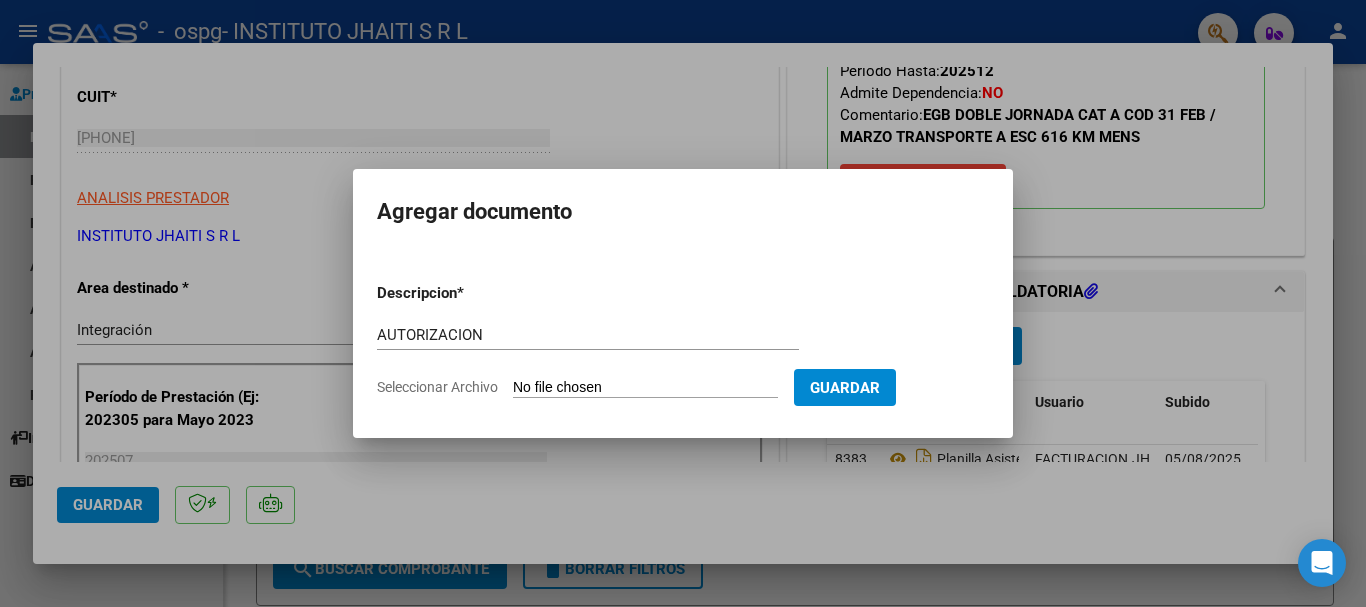 type on "C:\fakepath\[FIRST] [LAST] - AUT 2025 - ESC Y TRANSP.pdf" 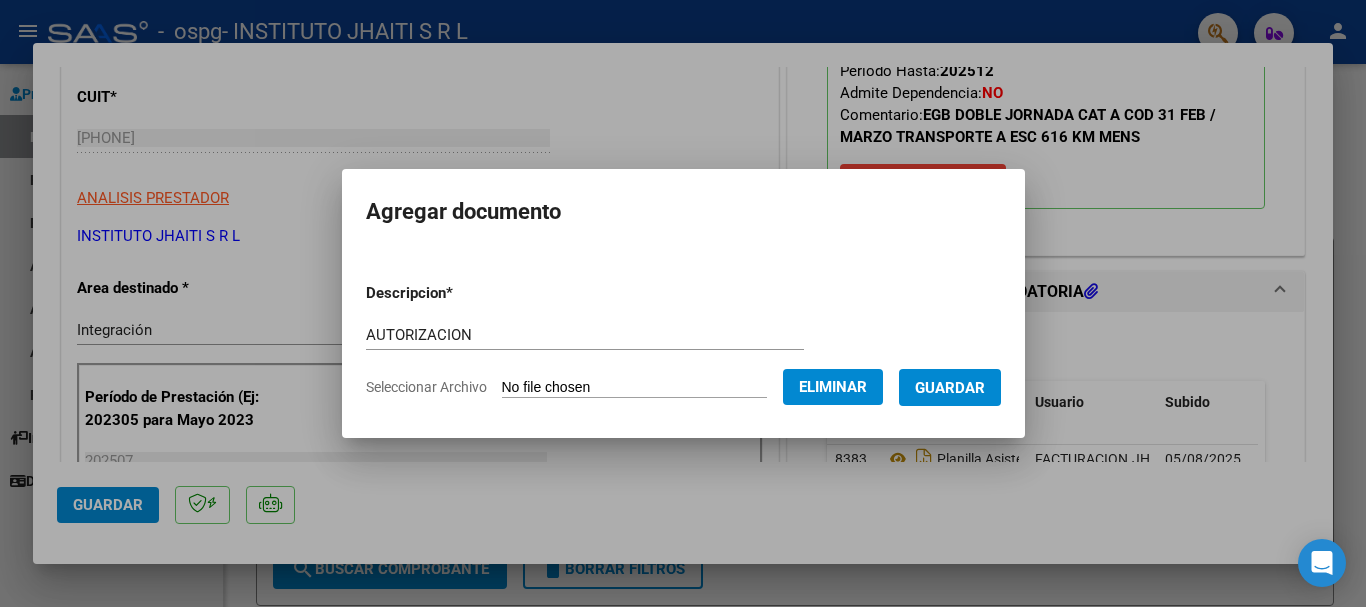 click on "Guardar" at bounding box center (950, 388) 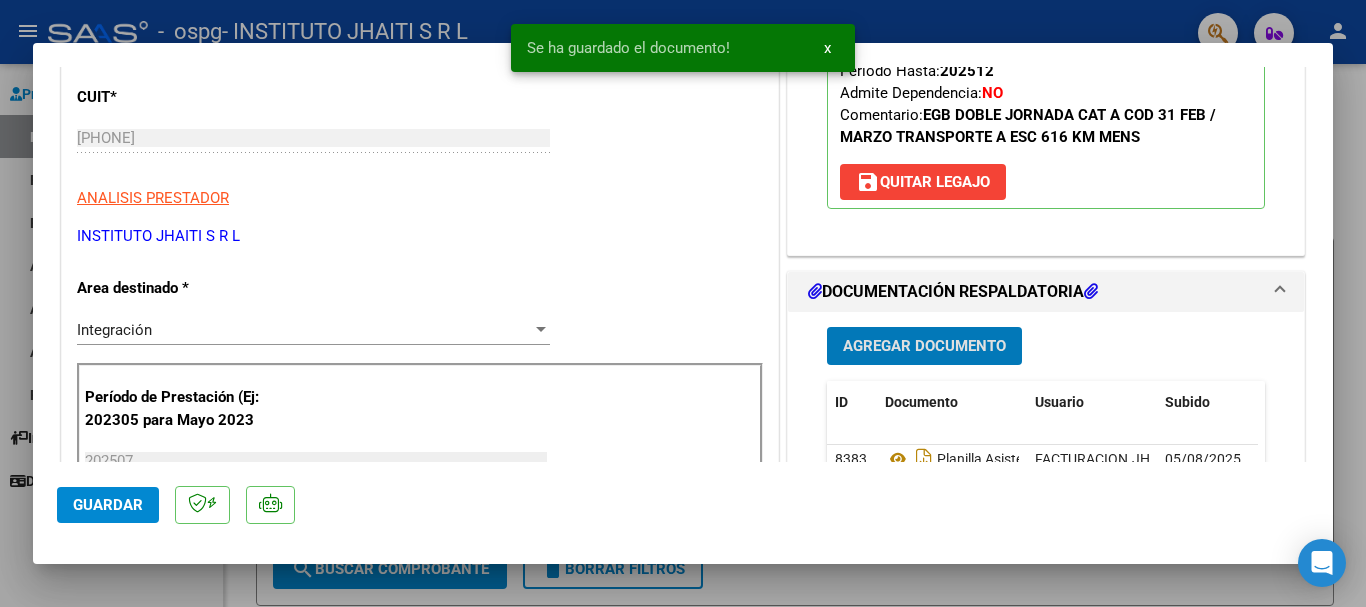 click on "Agregar Documento" at bounding box center (924, 347) 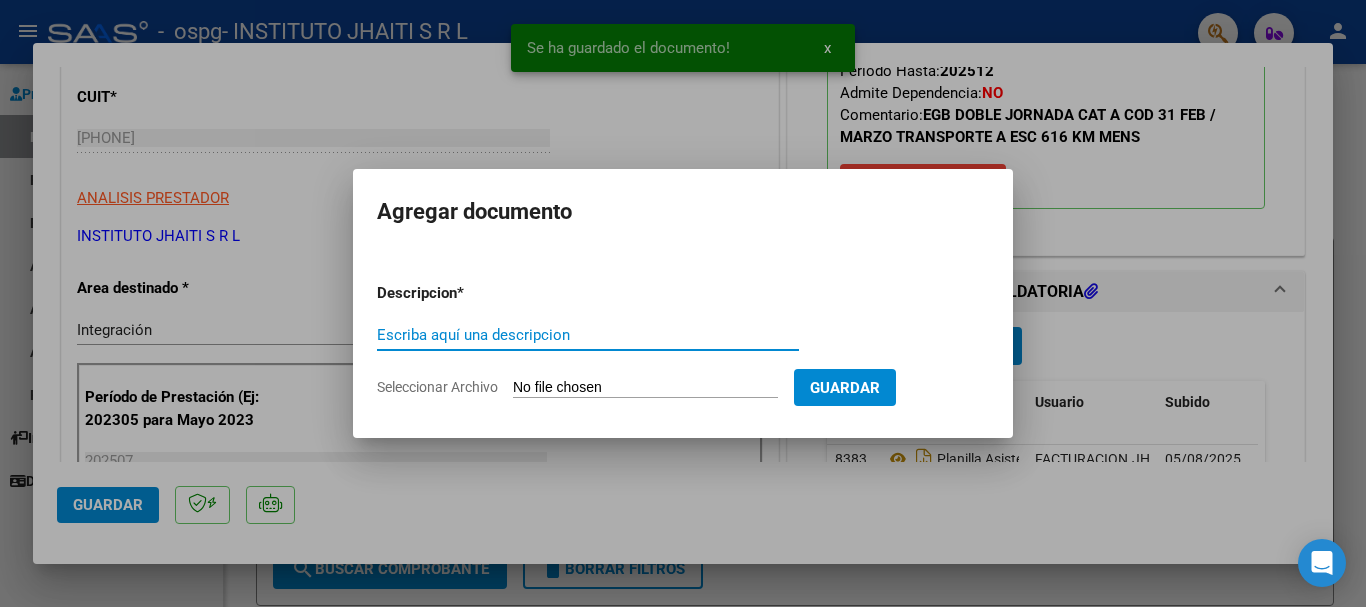 click on "Escriba aquí una descripcion" at bounding box center [588, 335] 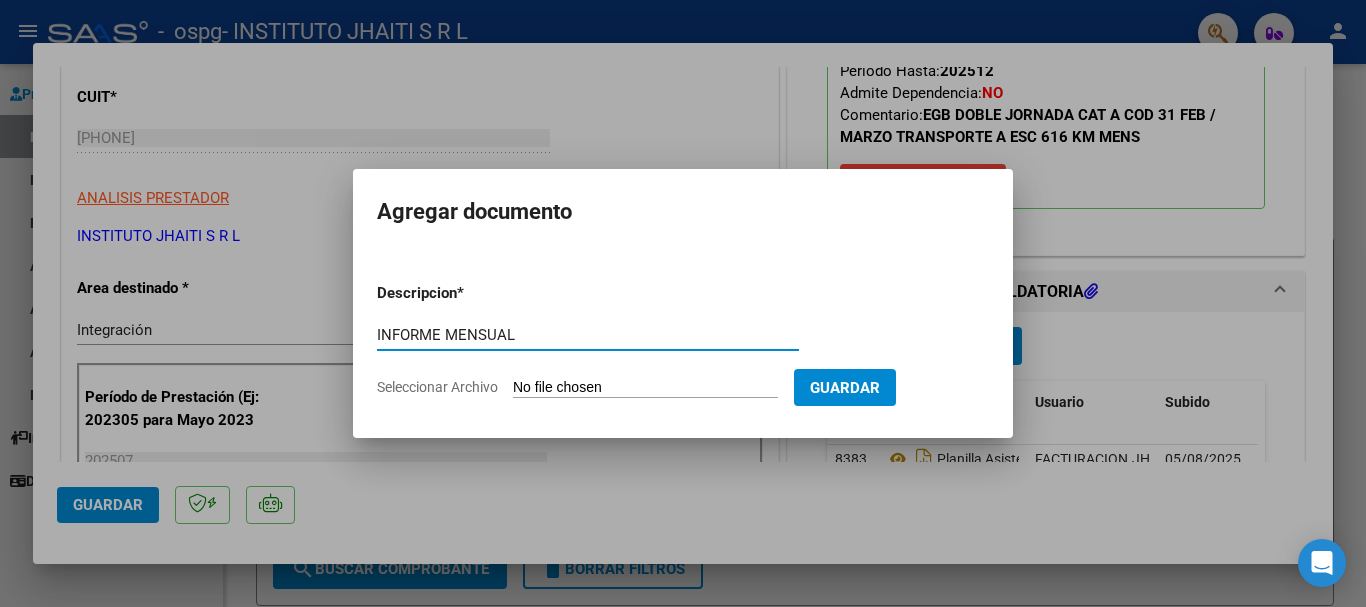 type on "INFORME MENSUAL" 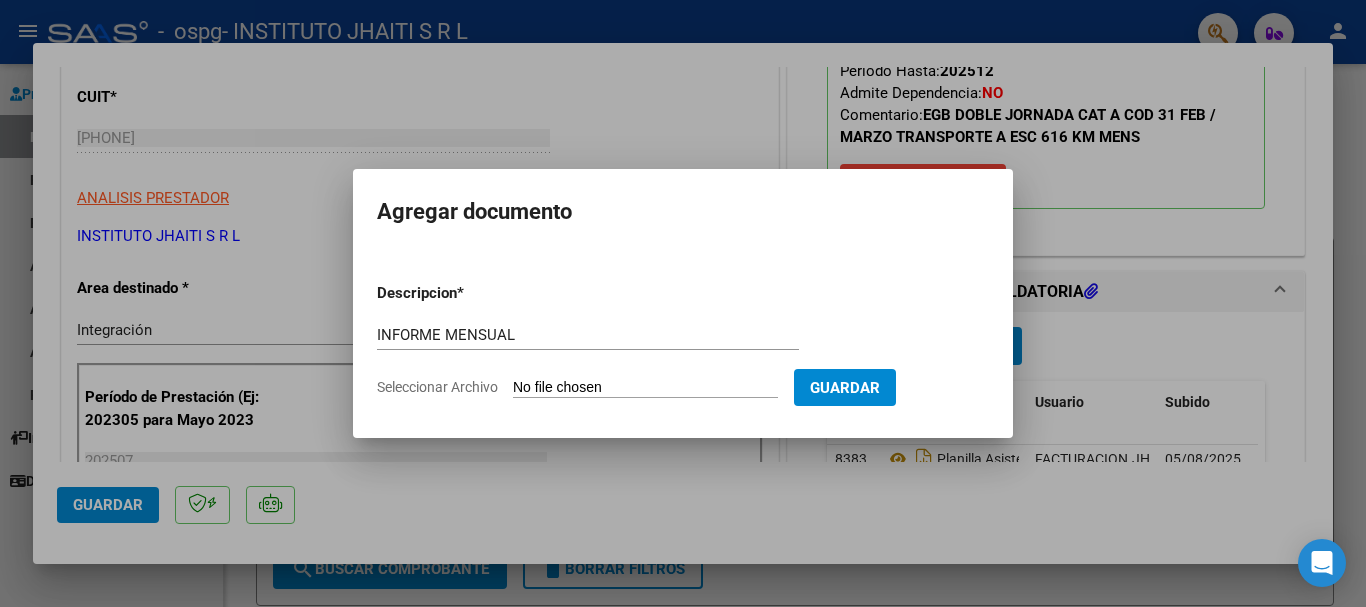 click on "Seleccionar Archivo" at bounding box center (645, 388) 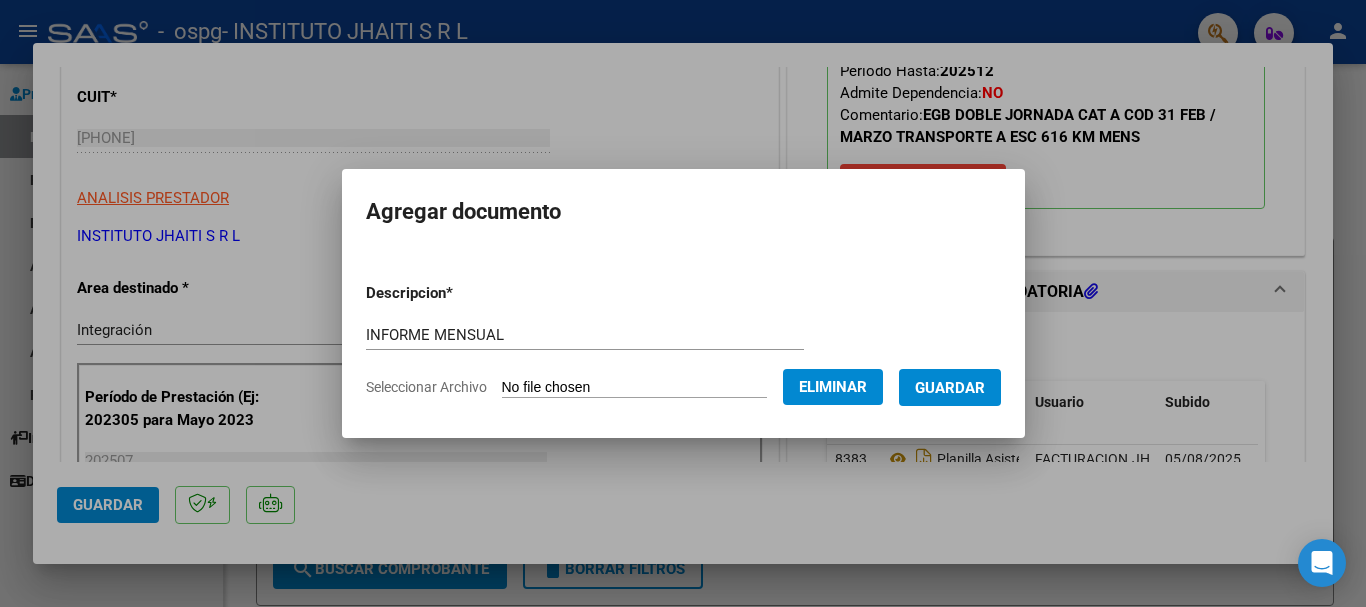 click on "Guardar" at bounding box center (950, 387) 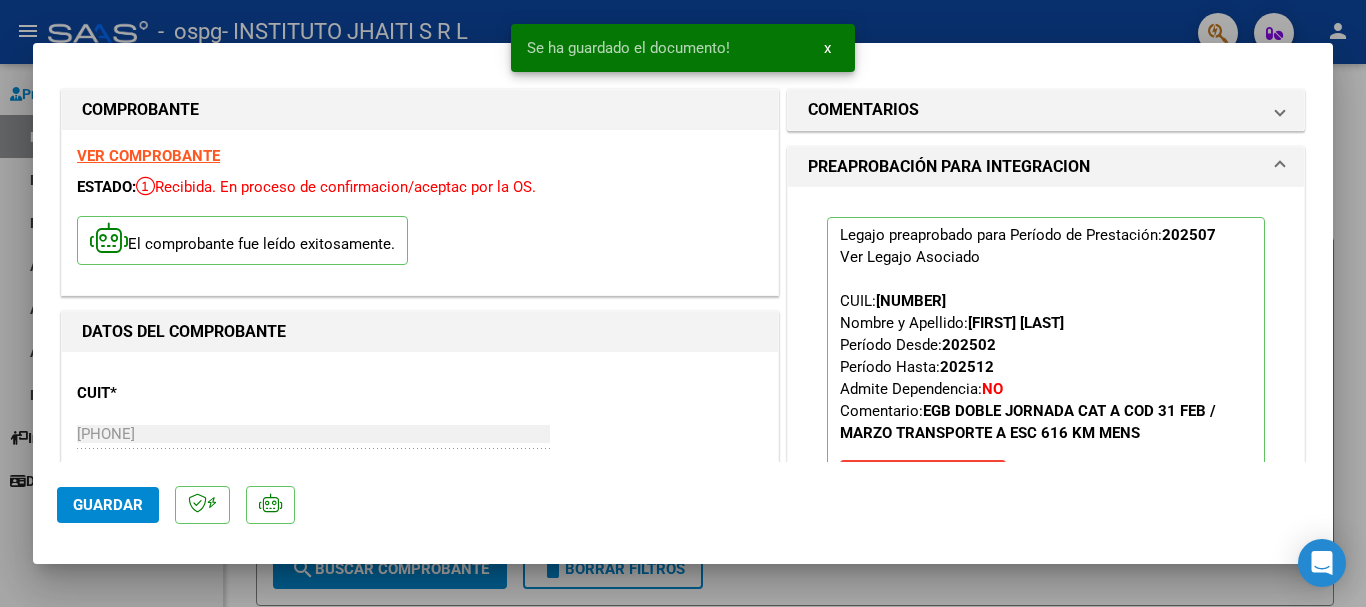 scroll, scrollTop: 0, scrollLeft: 0, axis: both 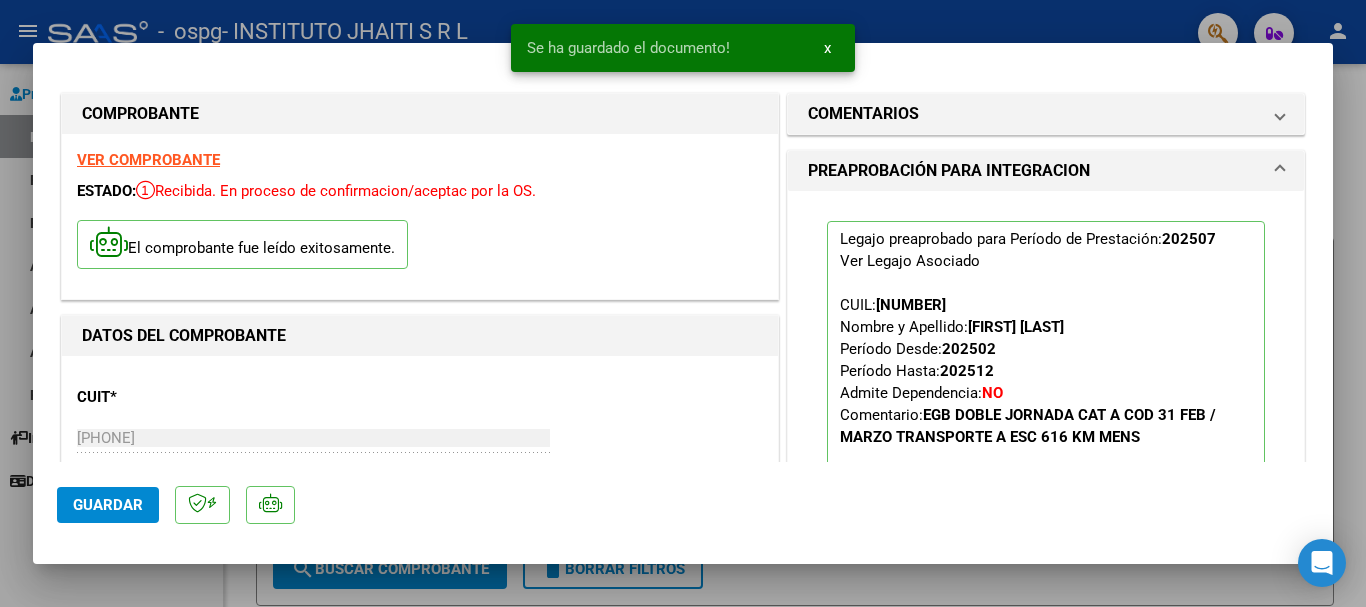click at bounding box center [683, 303] 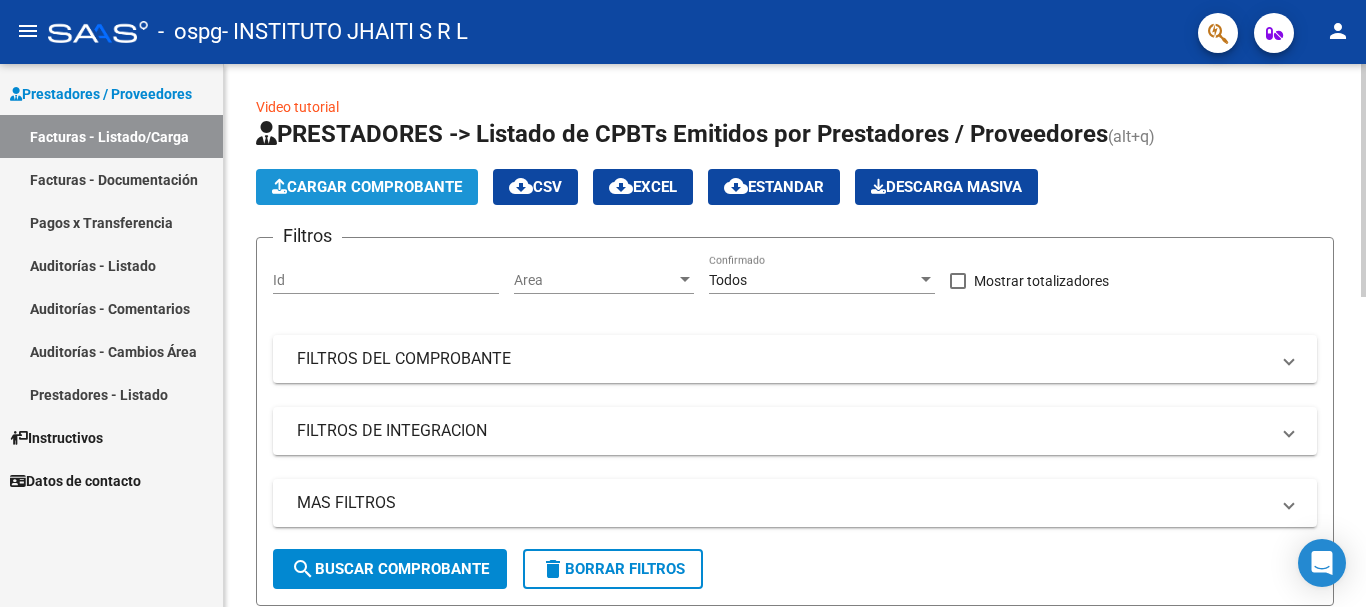 click on "Cargar Comprobante" 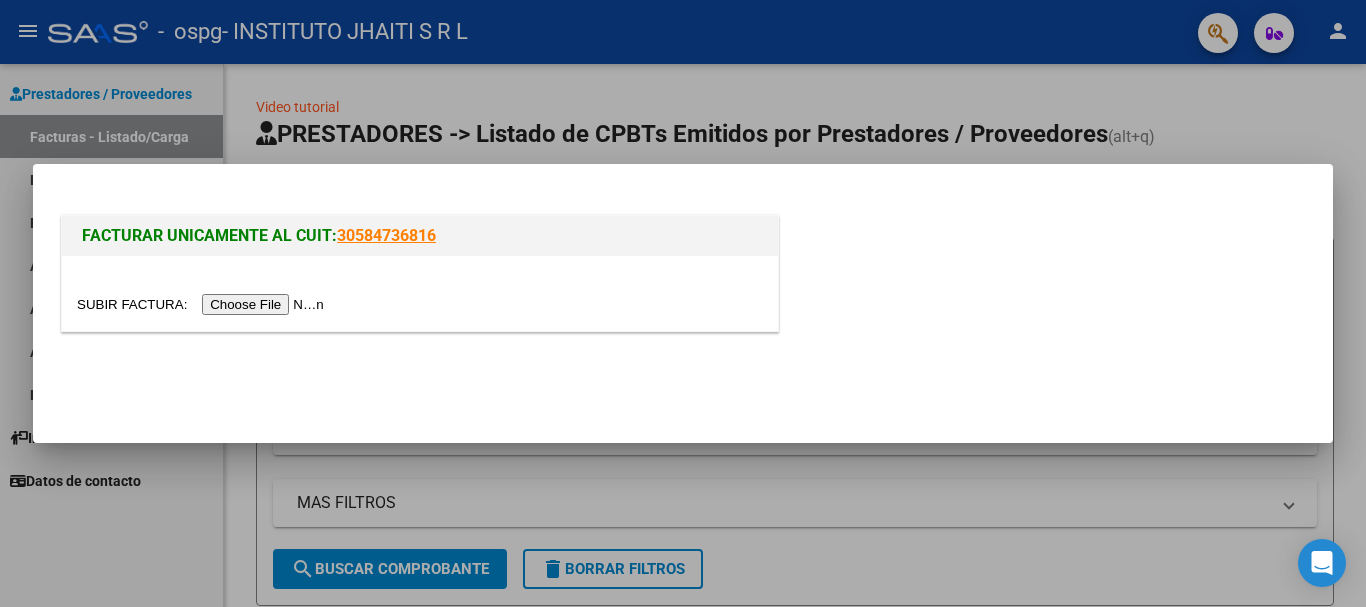 click at bounding box center (203, 304) 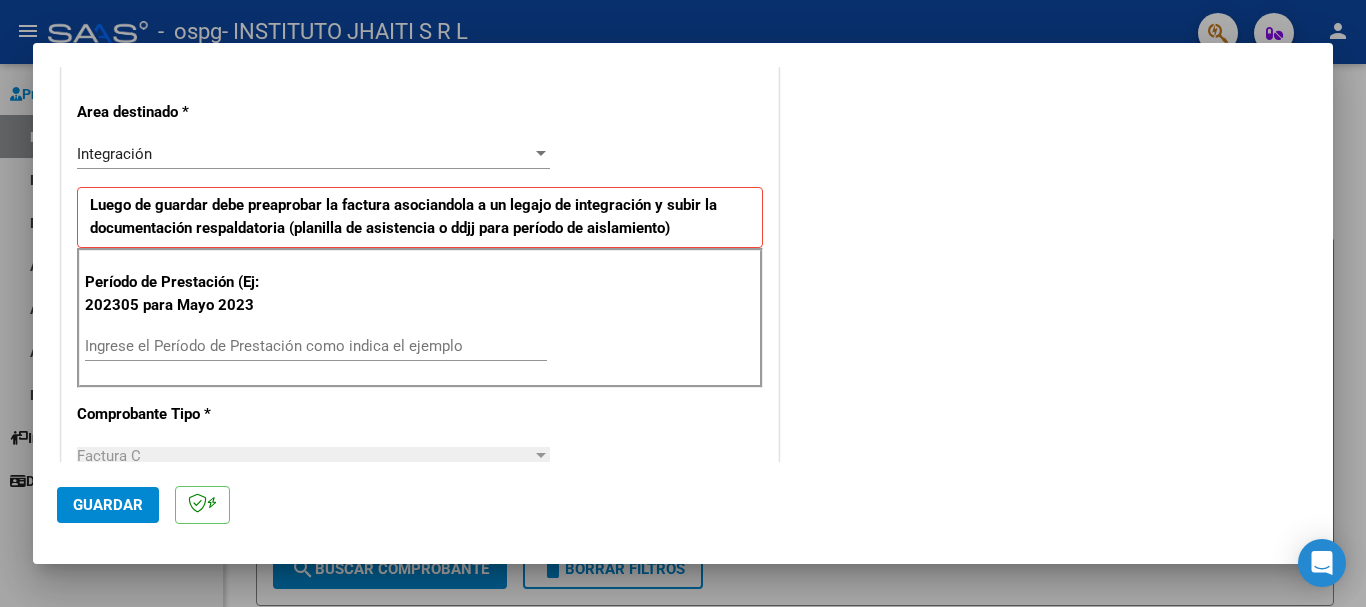 scroll, scrollTop: 500, scrollLeft: 0, axis: vertical 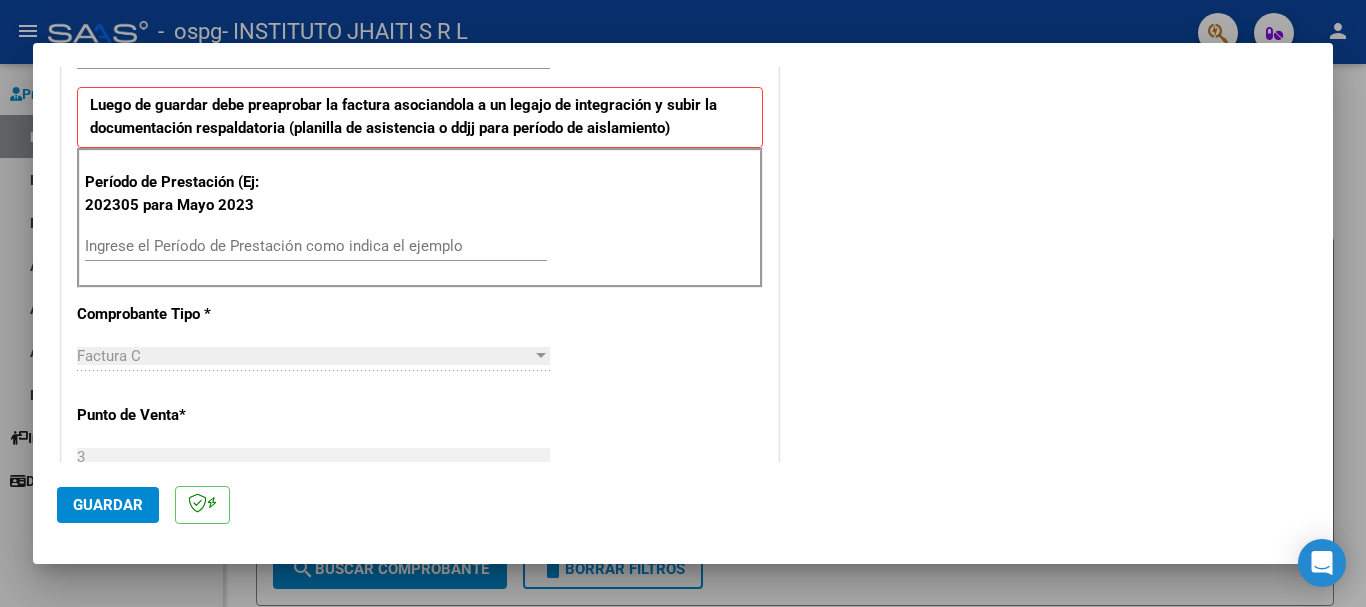 click on "Ingrese el Período de Prestación como indica el ejemplo" at bounding box center [316, 246] 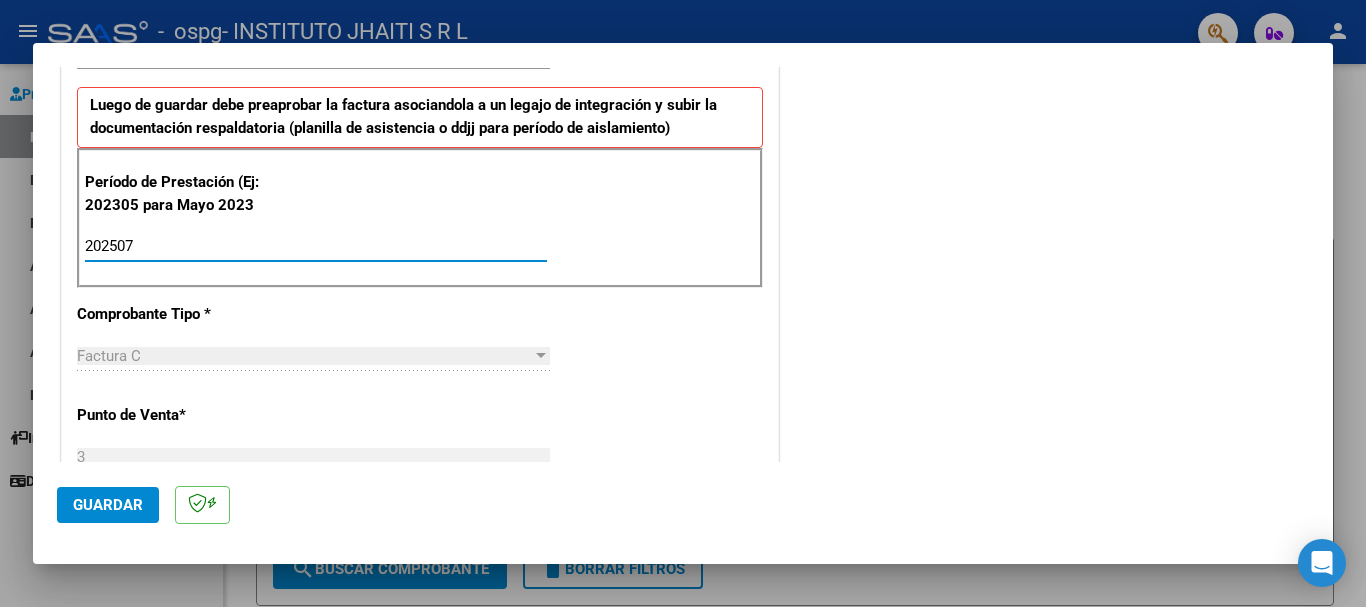 type on "202507" 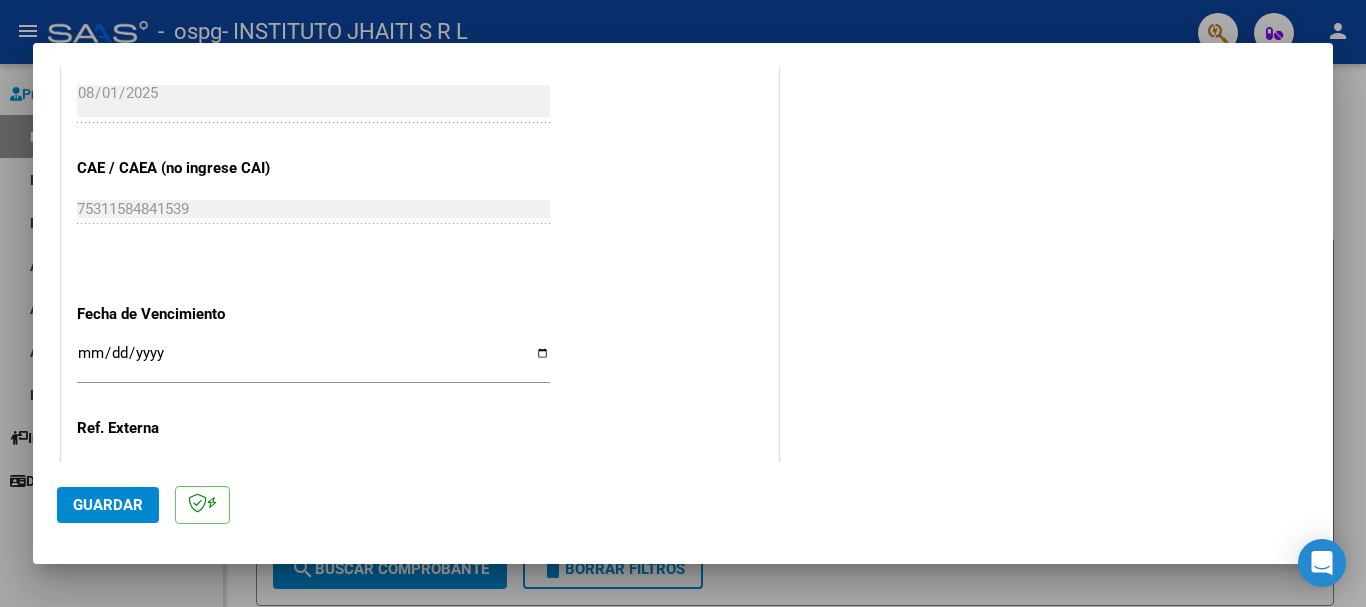scroll, scrollTop: 1200, scrollLeft: 0, axis: vertical 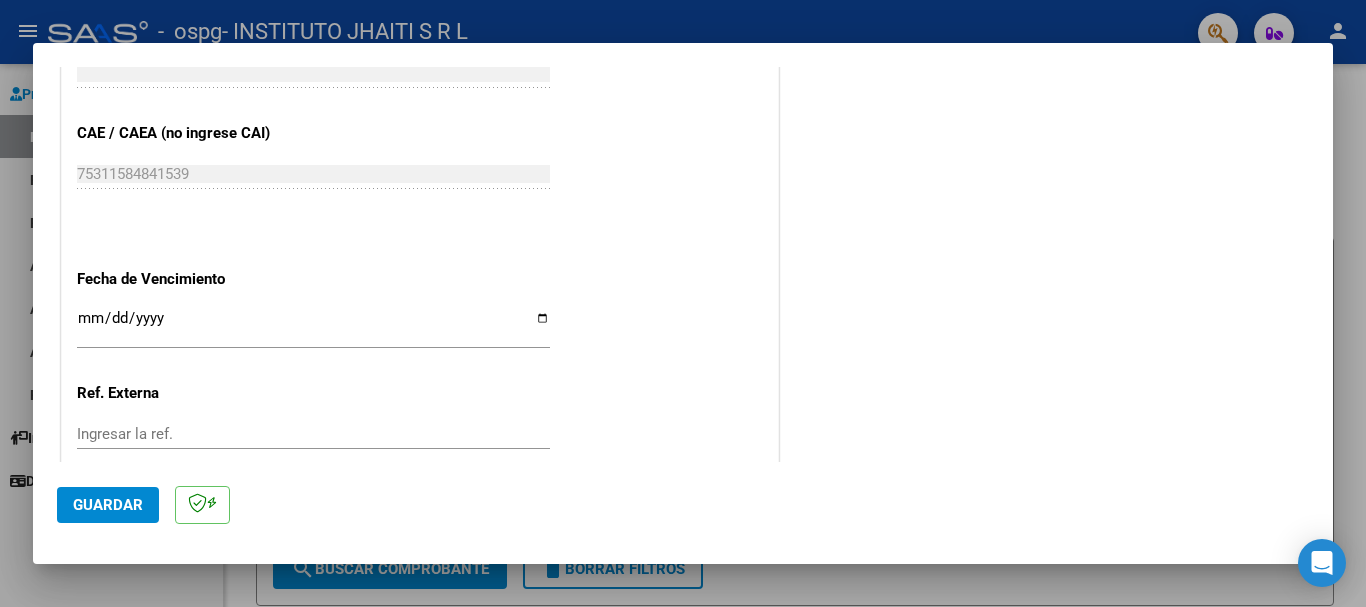 click on "Ingresar la fecha" at bounding box center (313, 326) 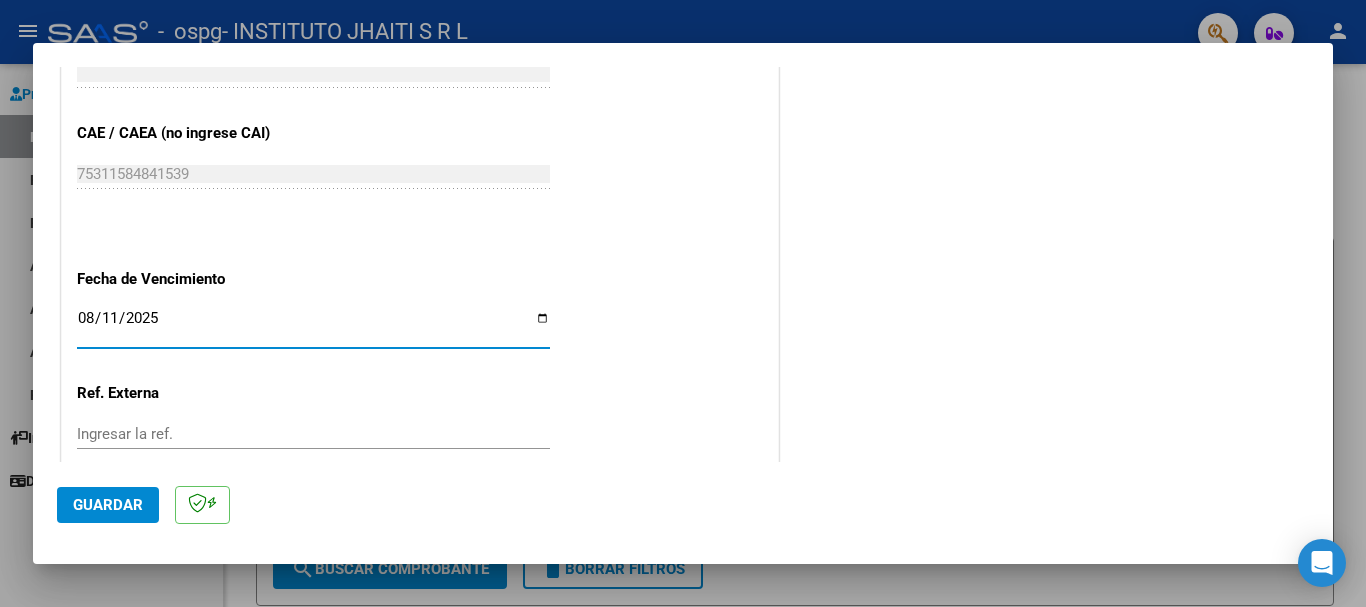 type on "2025-08-11" 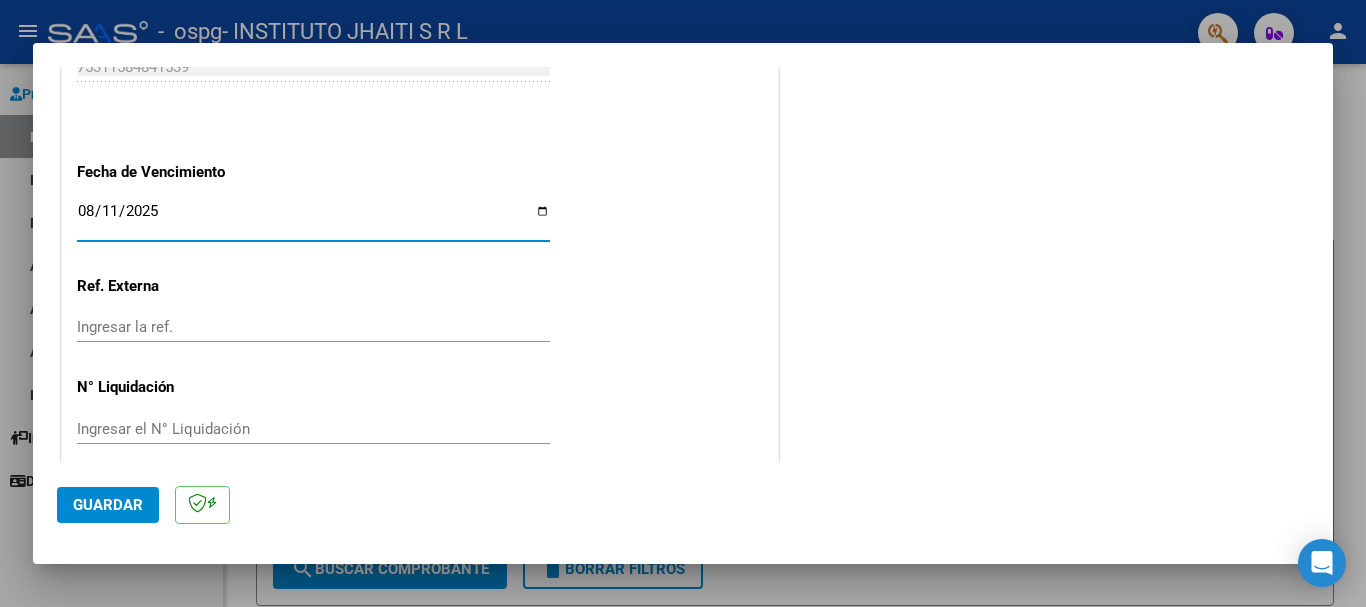 scroll, scrollTop: 1327, scrollLeft: 0, axis: vertical 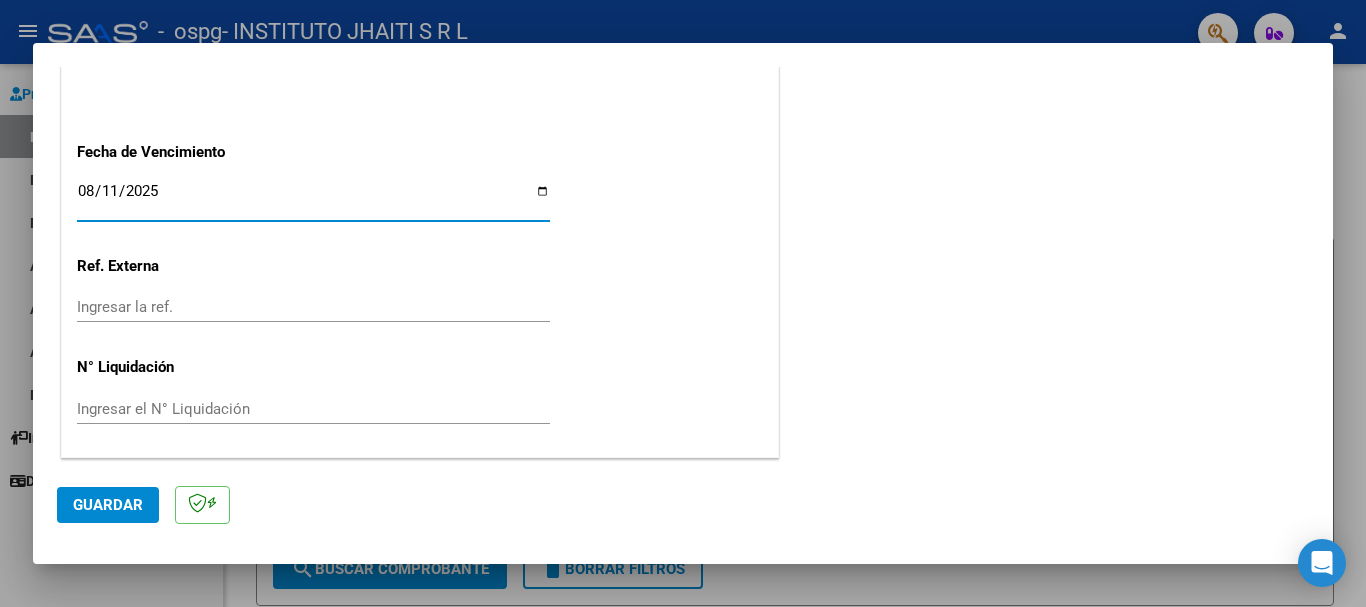 click on "Guardar" 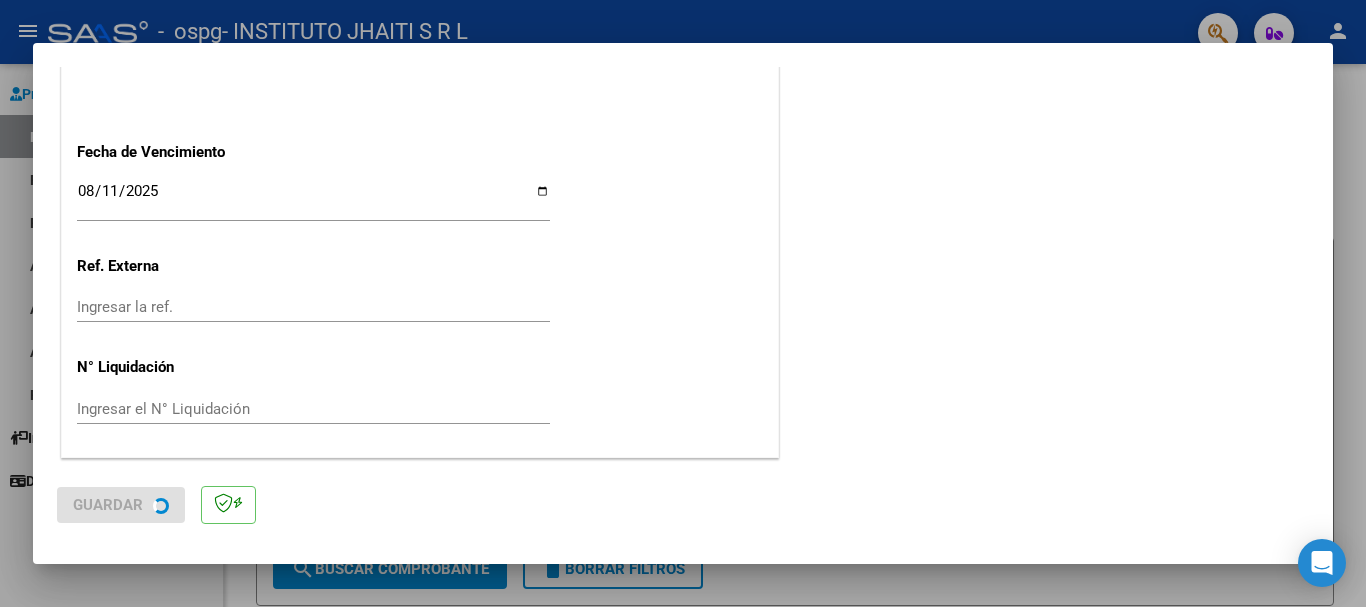 scroll, scrollTop: 0, scrollLeft: 0, axis: both 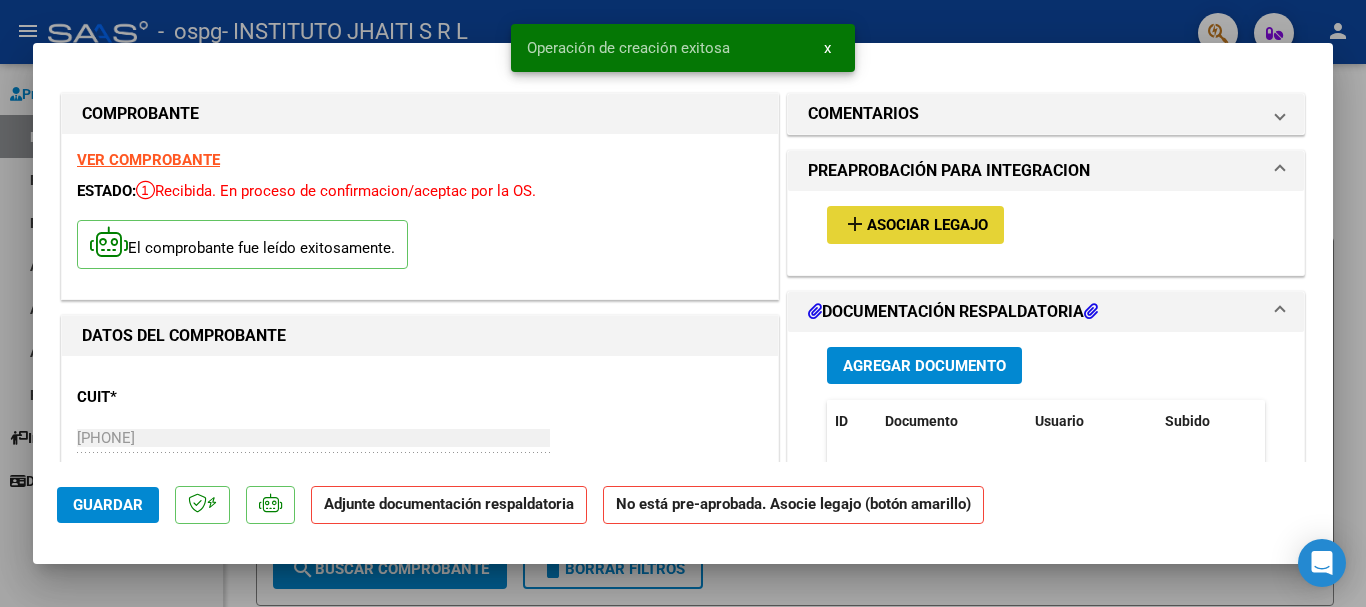 click on "Asociar Legajo" at bounding box center [927, 226] 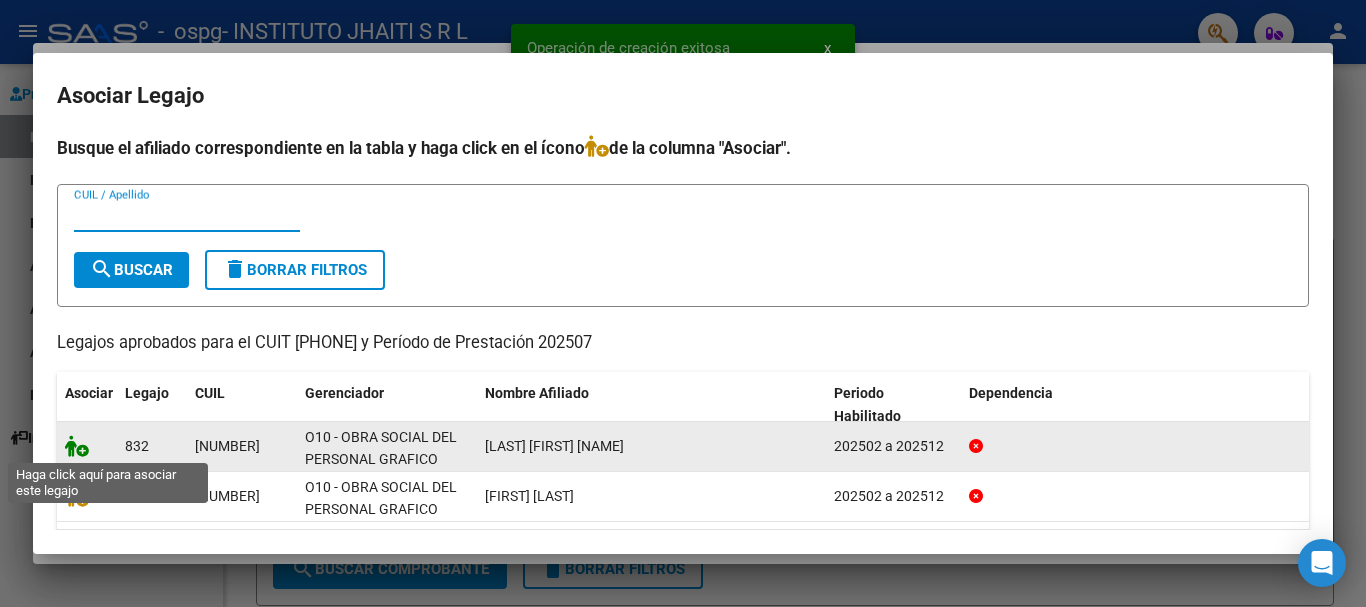click 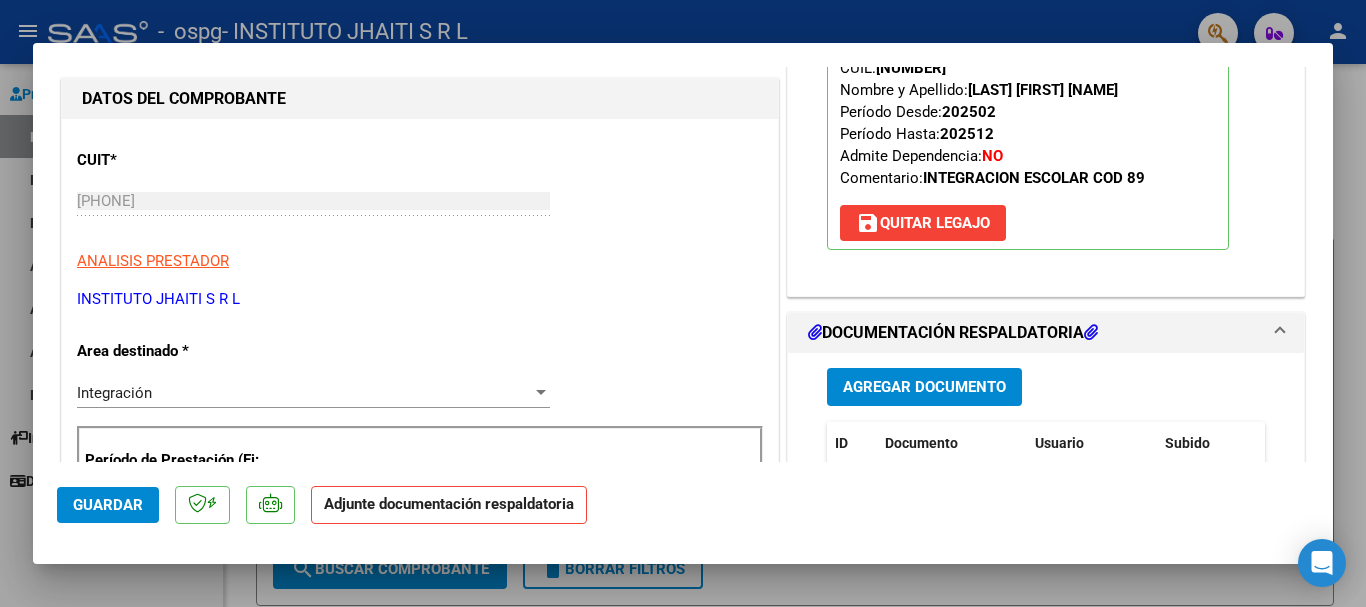 scroll, scrollTop: 300, scrollLeft: 0, axis: vertical 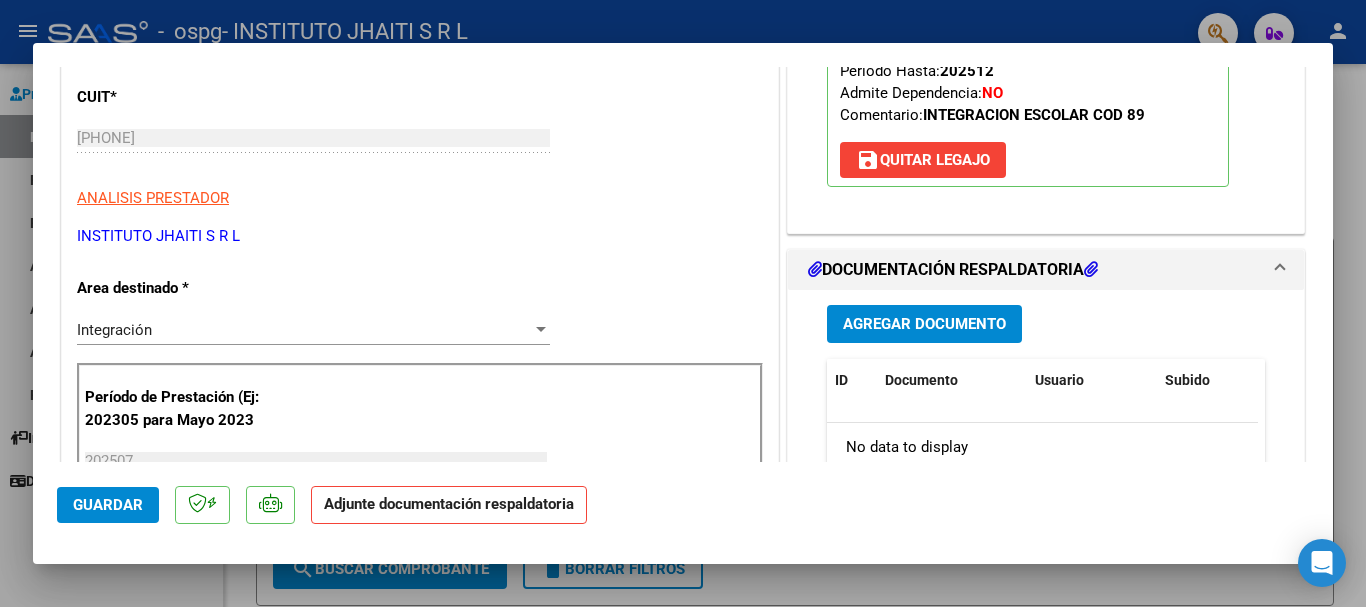click on "Agregar Documento" at bounding box center (924, 325) 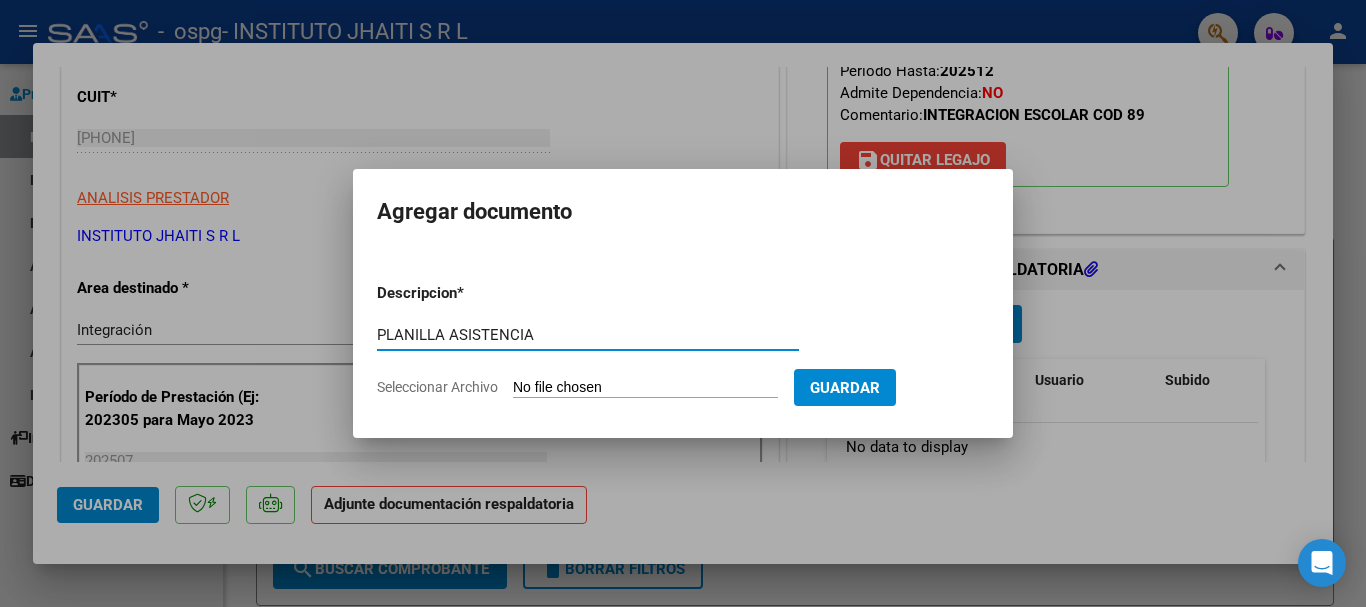 type on "PLANILLA ASISTENCIA" 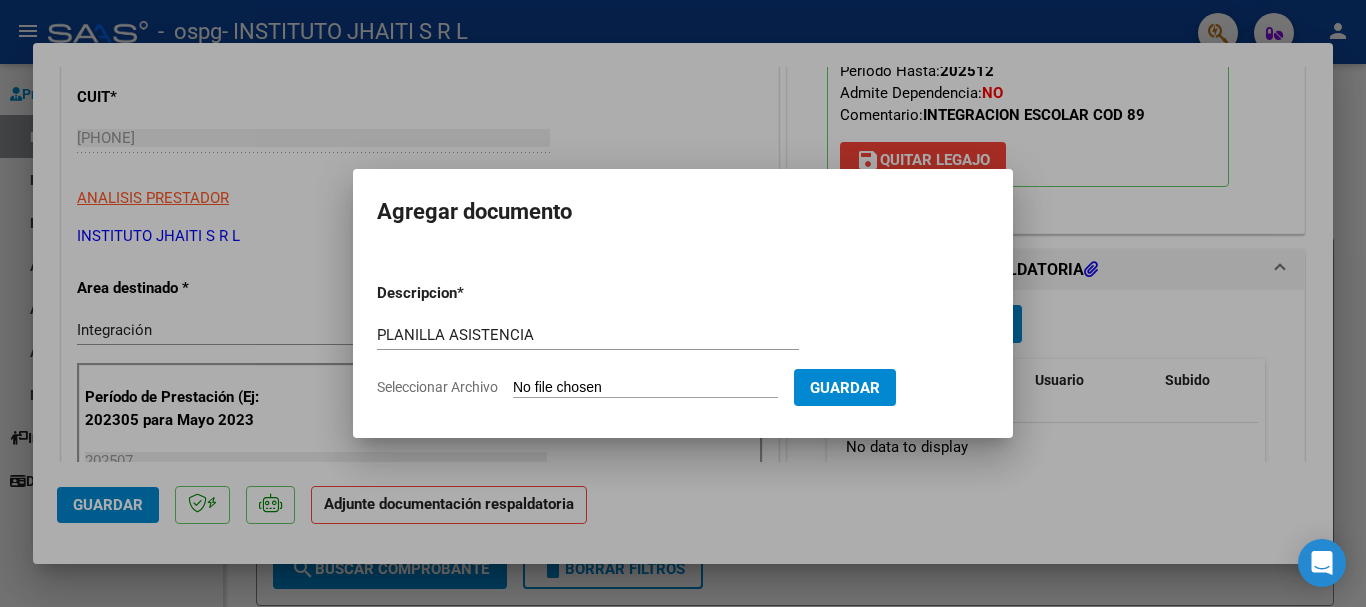 type on "C:\fakepath\[LAST] [FIRST].PDF" 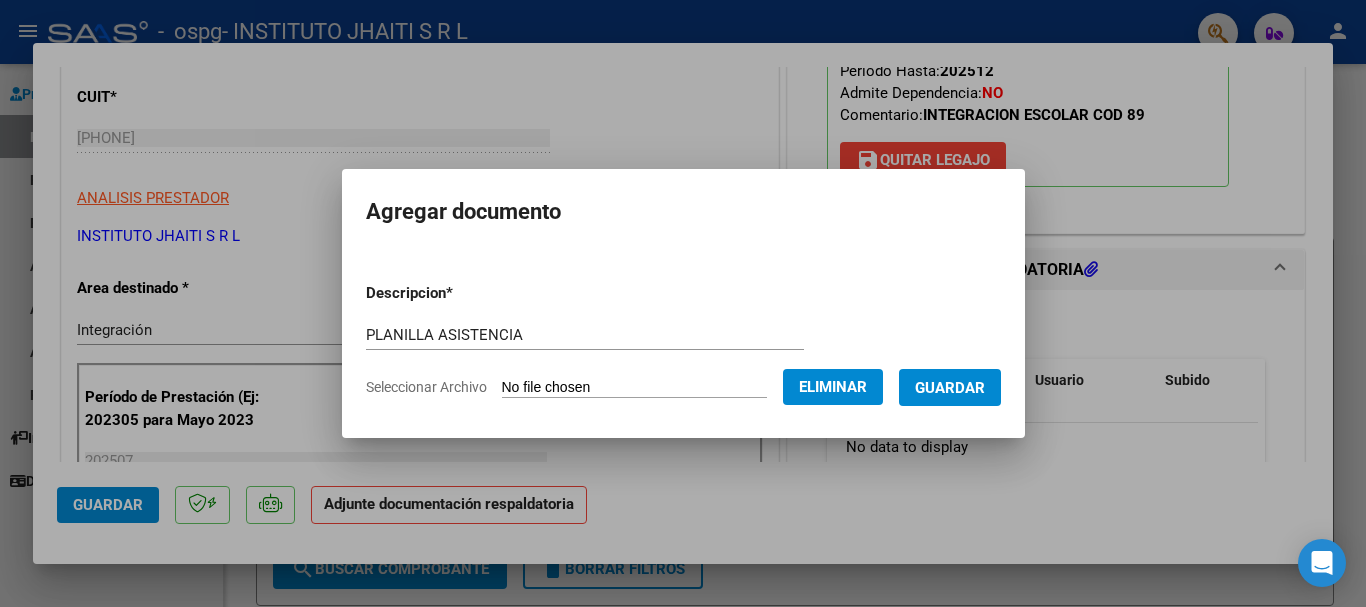 click on "Guardar" at bounding box center (950, 388) 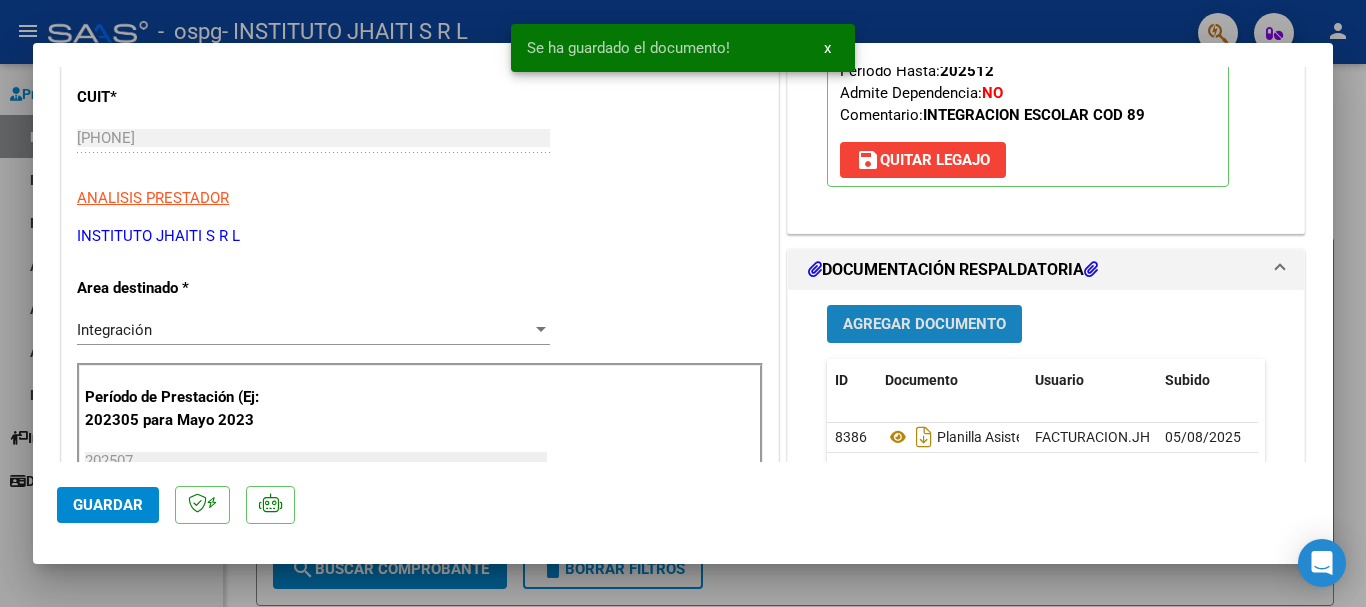 click on "Agregar Documento" at bounding box center (924, 325) 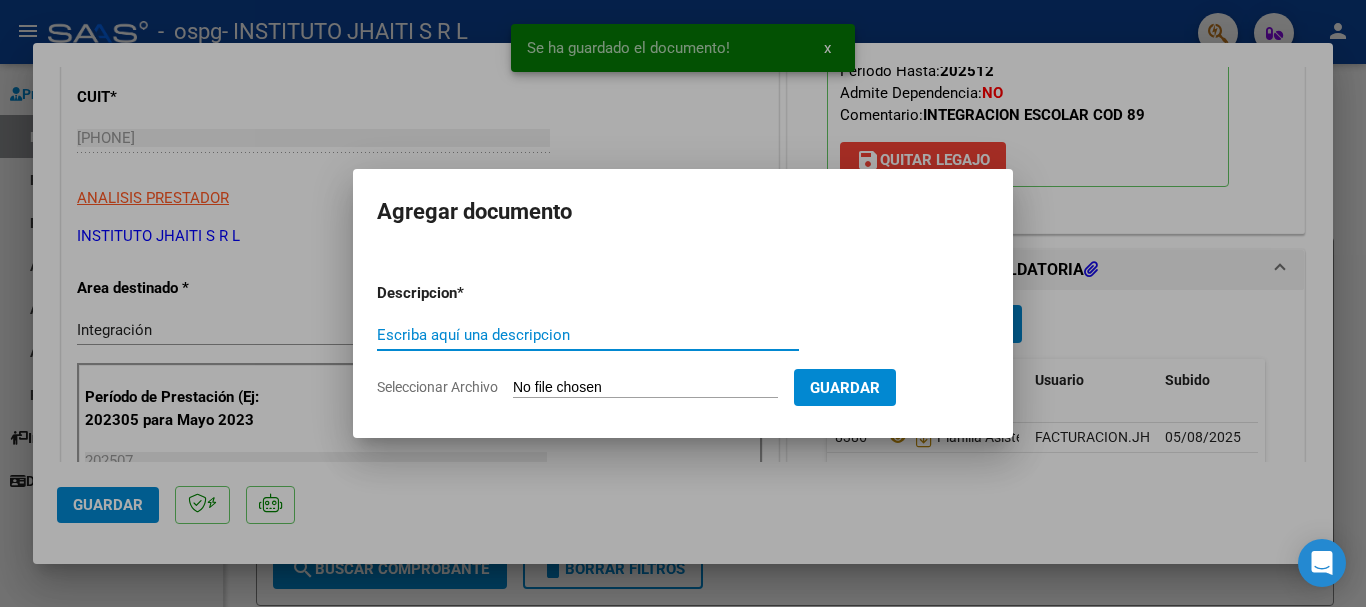click on "Escriba aquí una descripcion" at bounding box center (588, 335) 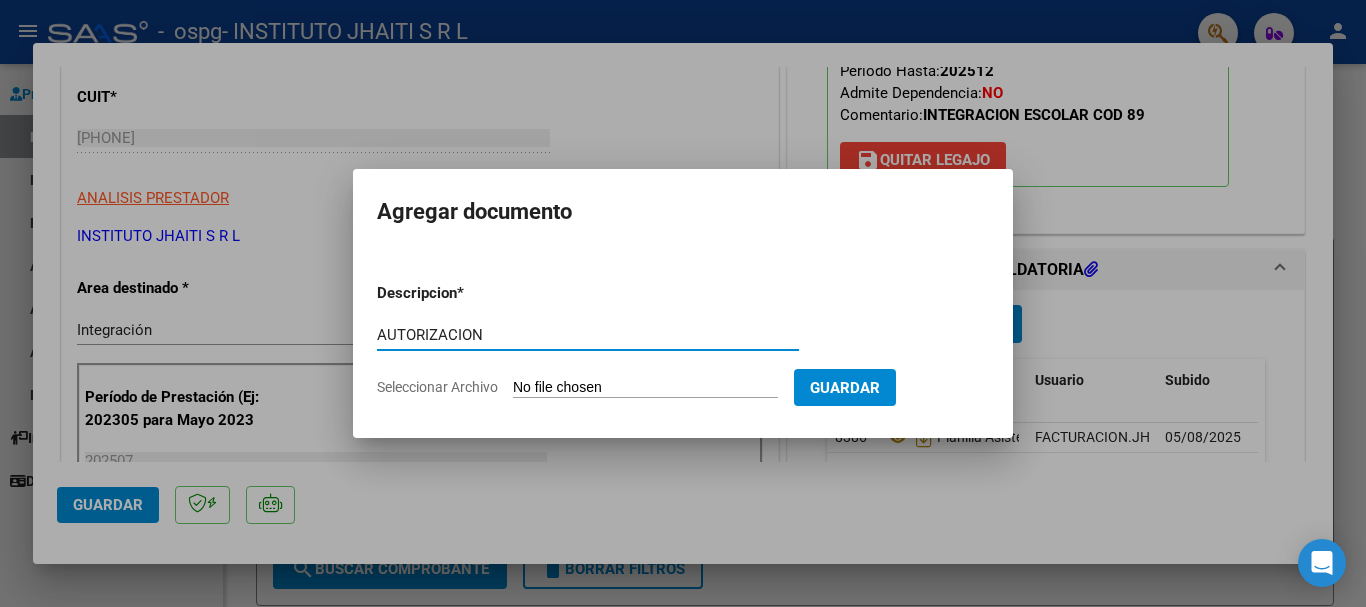type on "AUTORIZACION" 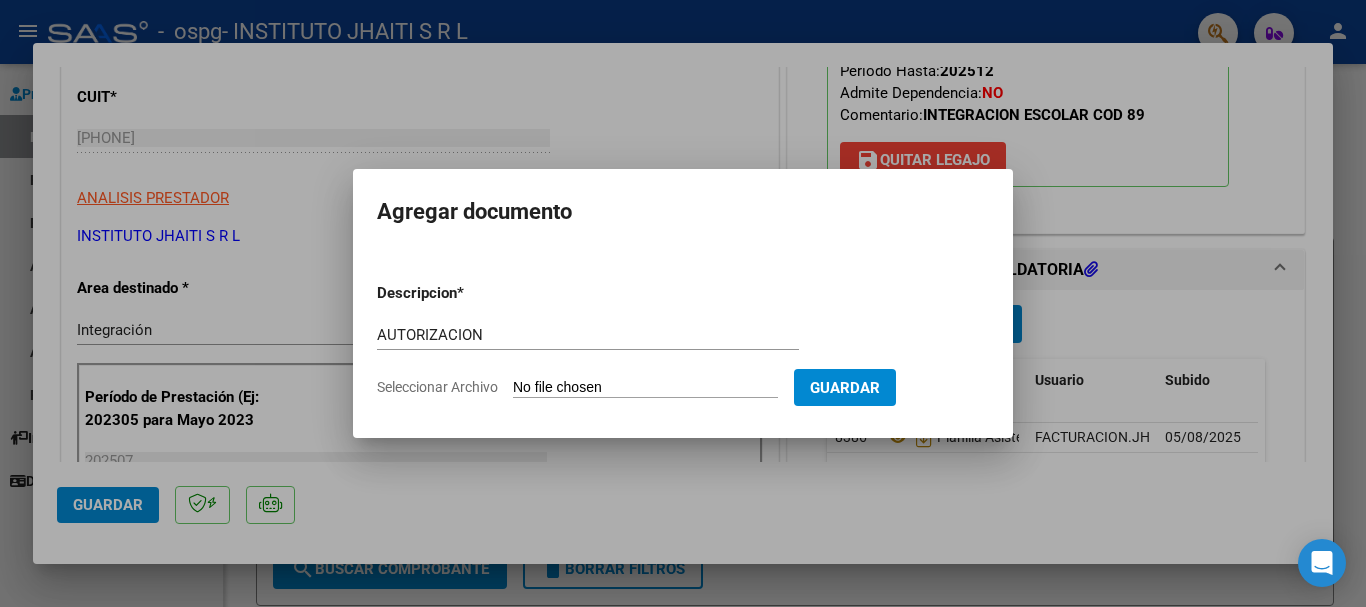 type on "C:\fakepath\[LAST] [FIRST] - AUT 2025 - ESC.pdf" 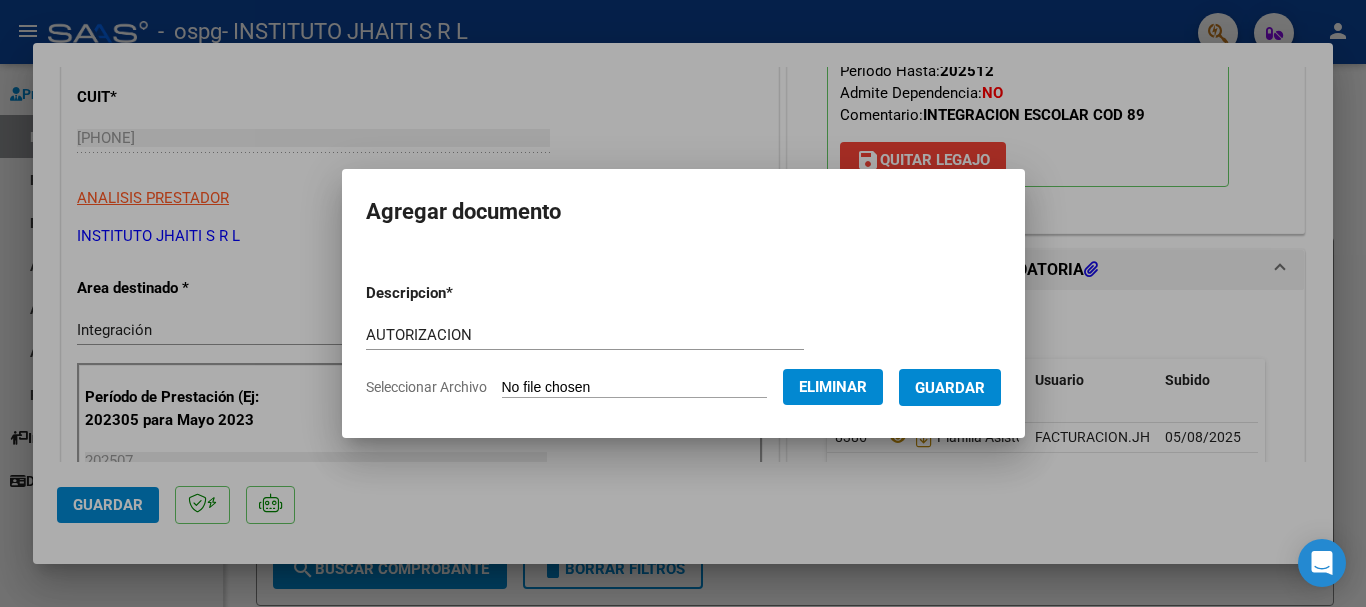 click on "Guardar" at bounding box center [950, 388] 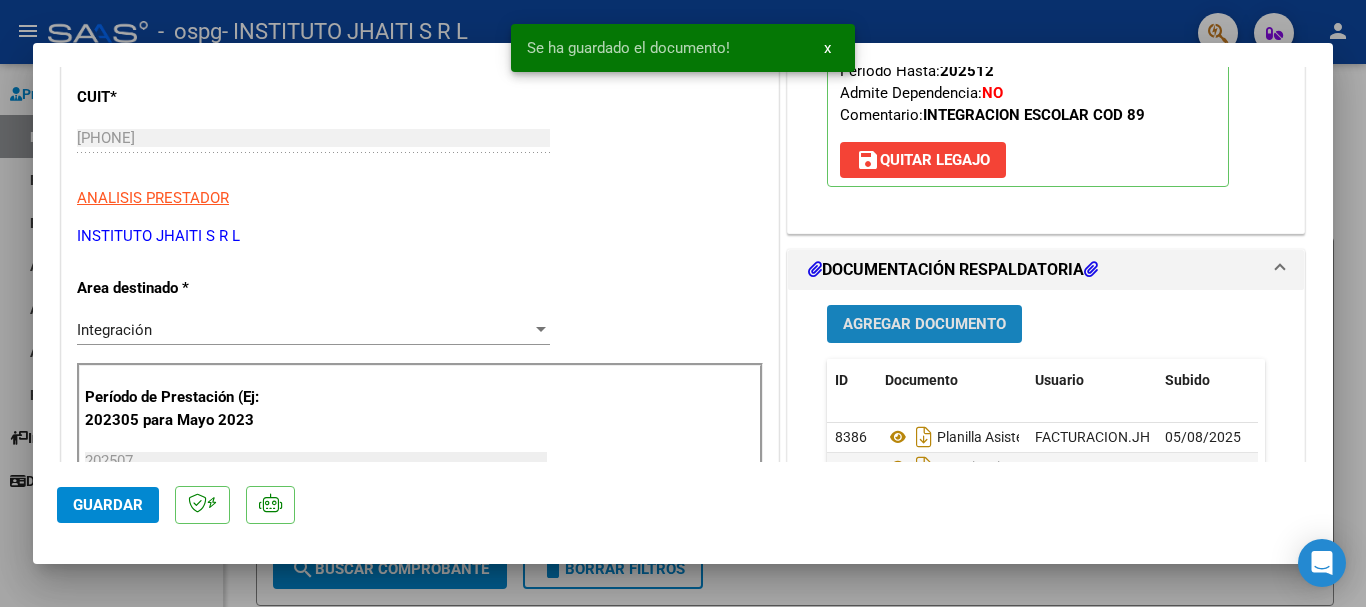 click on "Agregar Documento" at bounding box center [924, 325] 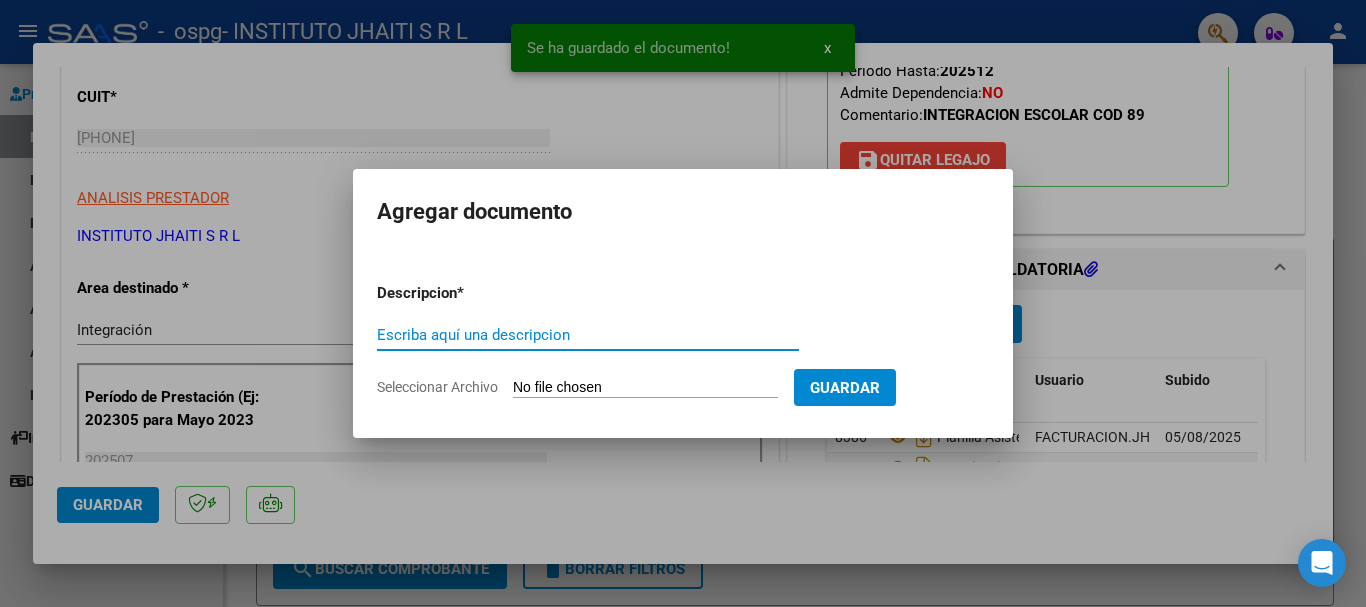 click on "Escriba aquí una descripcion" at bounding box center [588, 335] 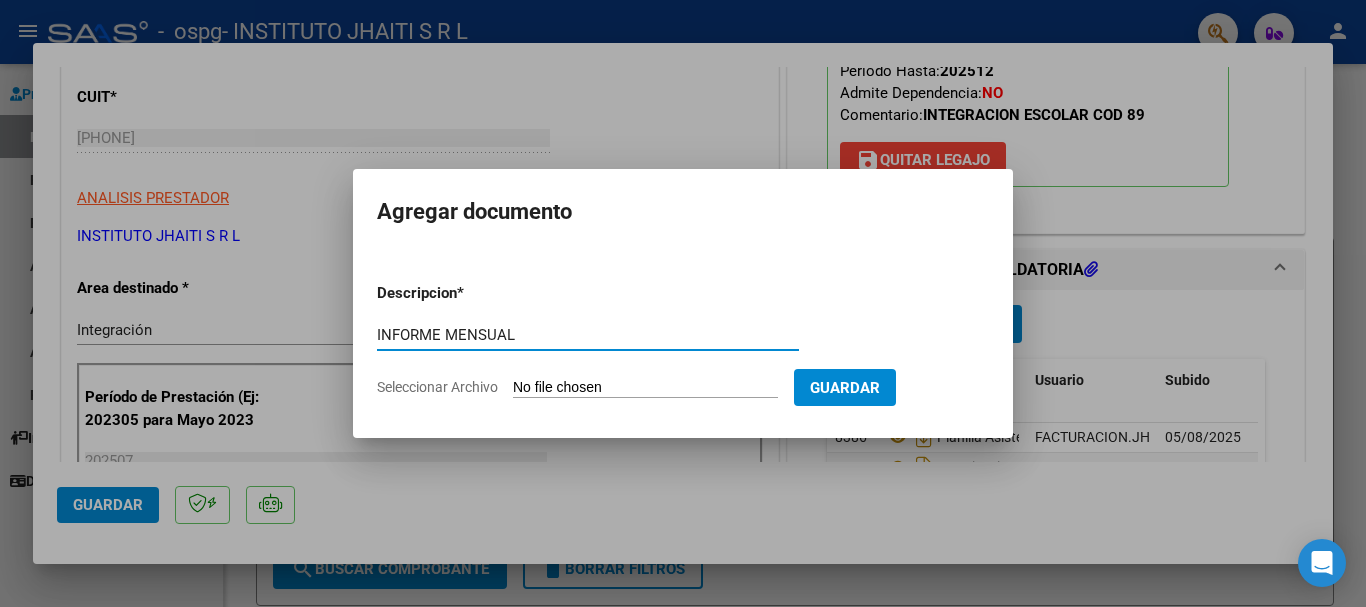 type on "INFORME MENSUAL" 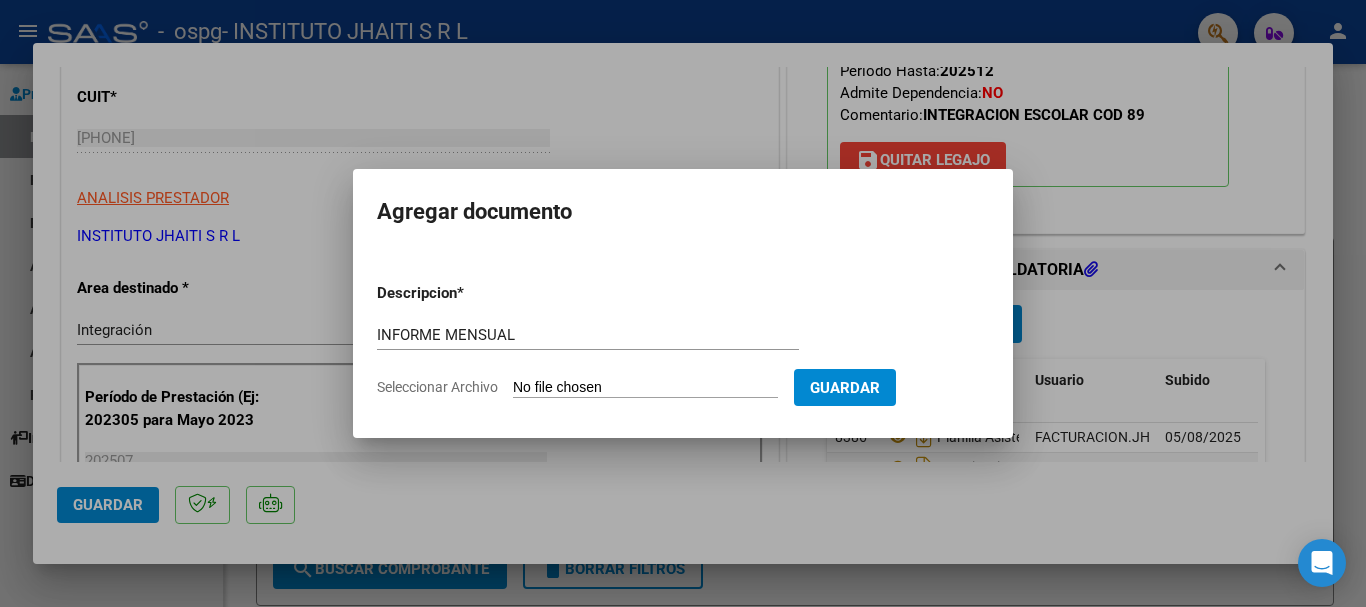 type on "C:\fakepath\obra social Julio [LAST].pdf" 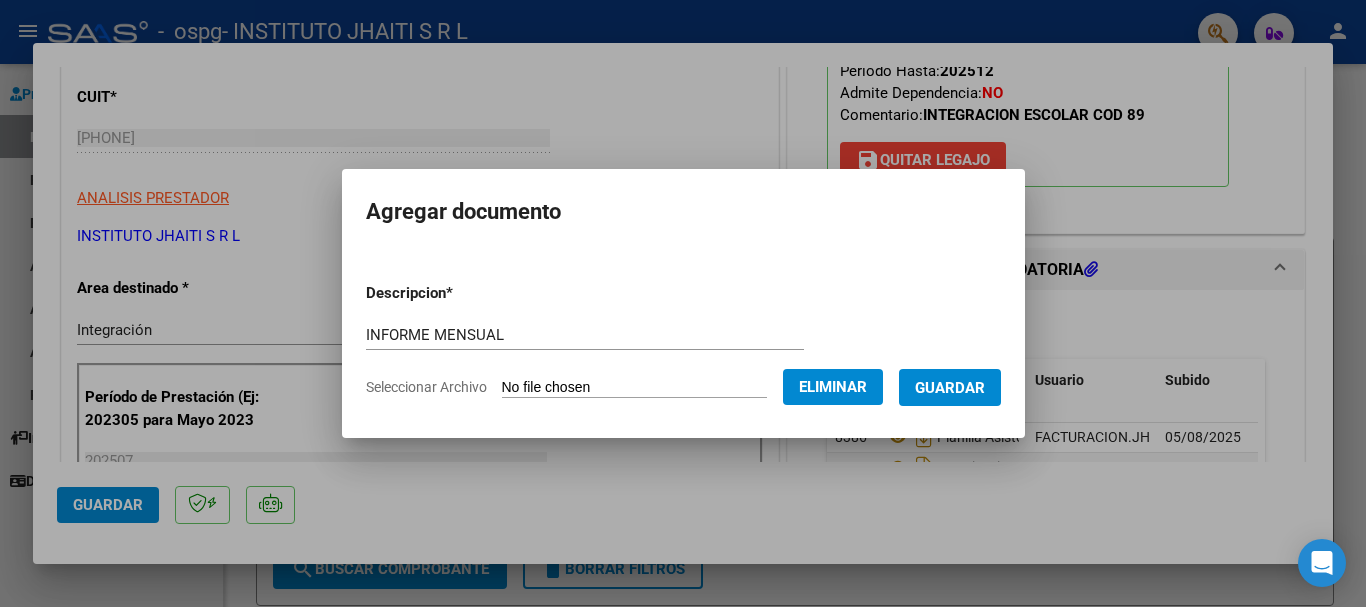 click on "Guardar" at bounding box center [950, 388] 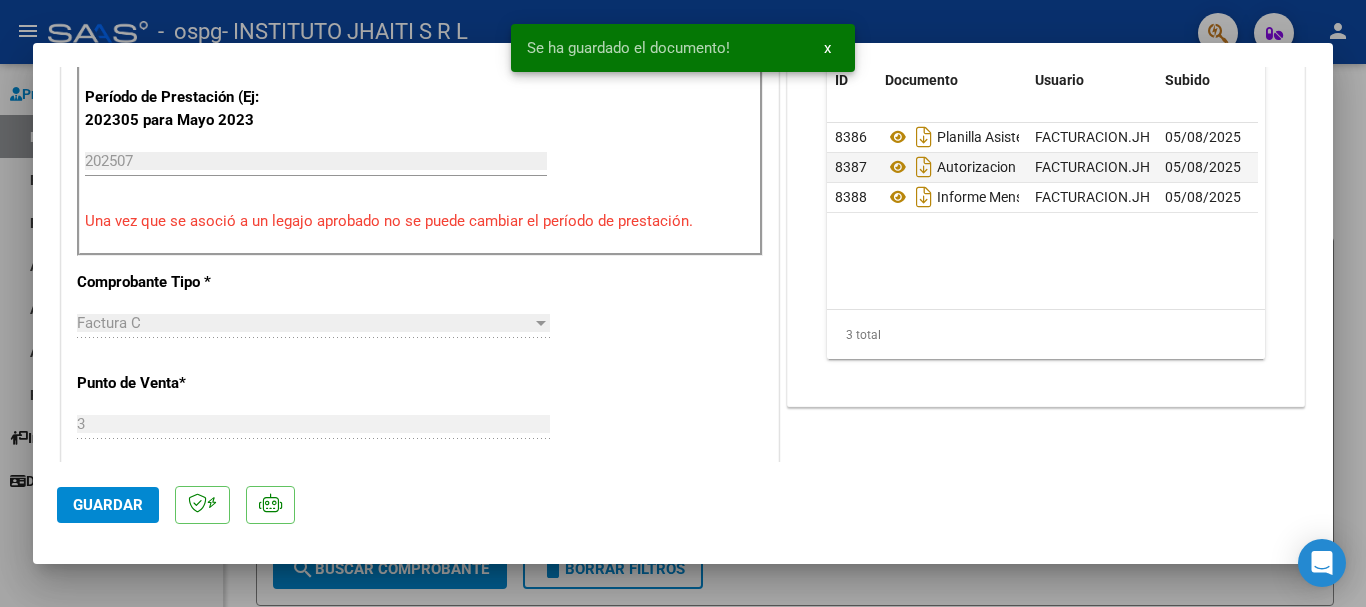 click at bounding box center [683, 303] 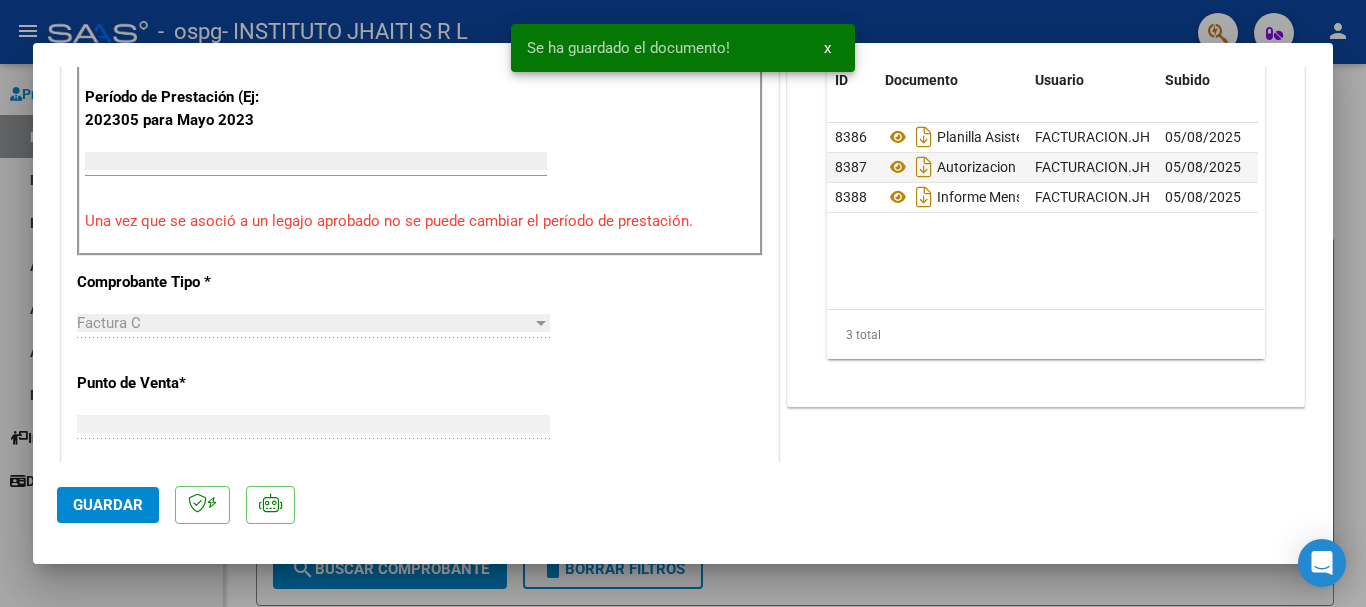 scroll, scrollTop: 559, scrollLeft: 0, axis: vertical 